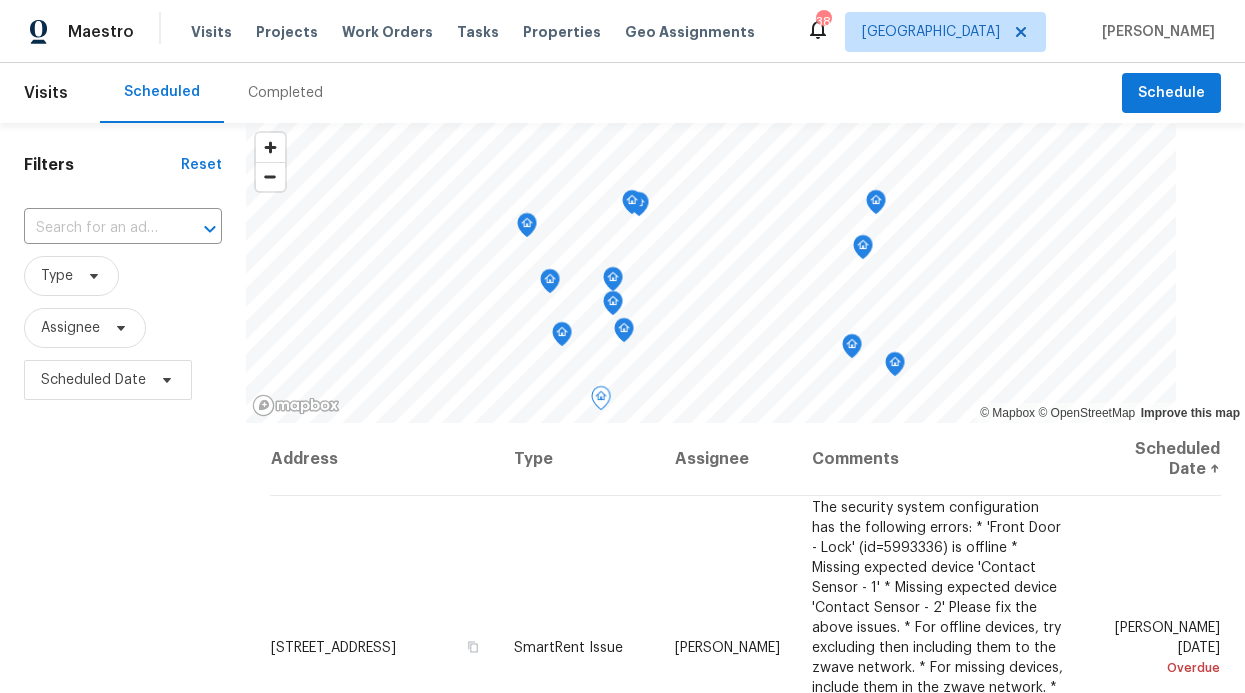 scroll, scrollTop: 0, scrollLeft: 0, axis: both 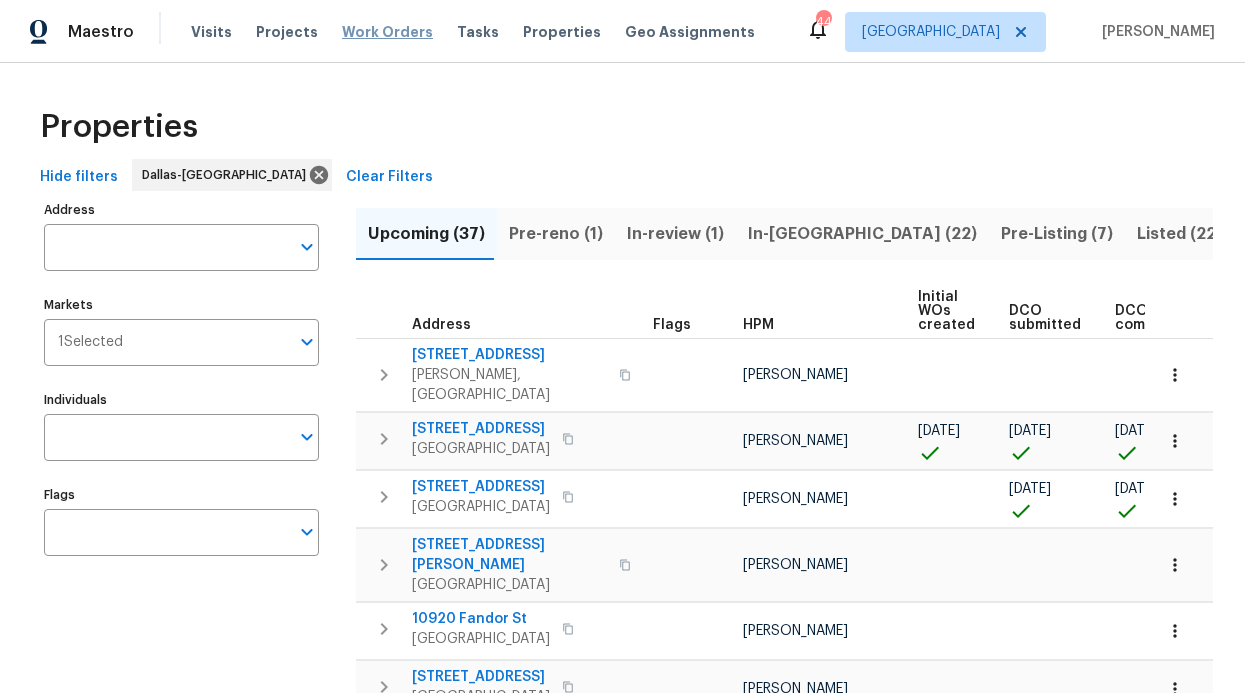 click on "Work Orders" at bounding box center (387, 32) 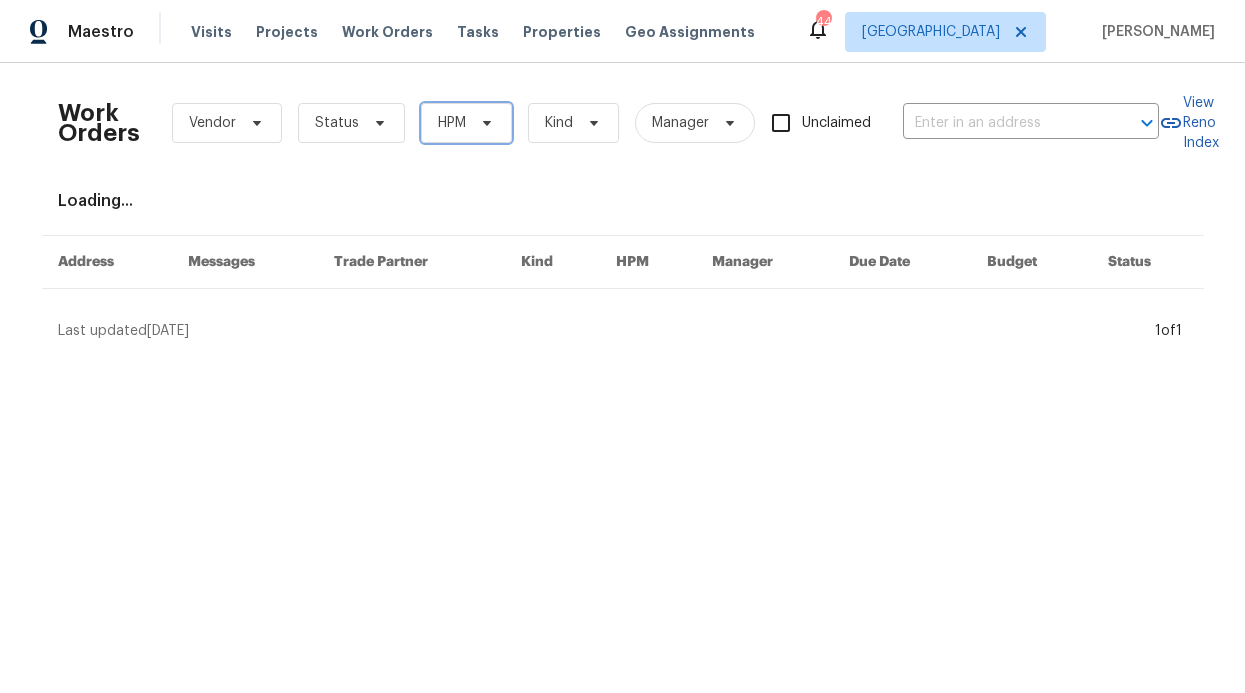 click on "HPM" at bounding box center [452, 123] 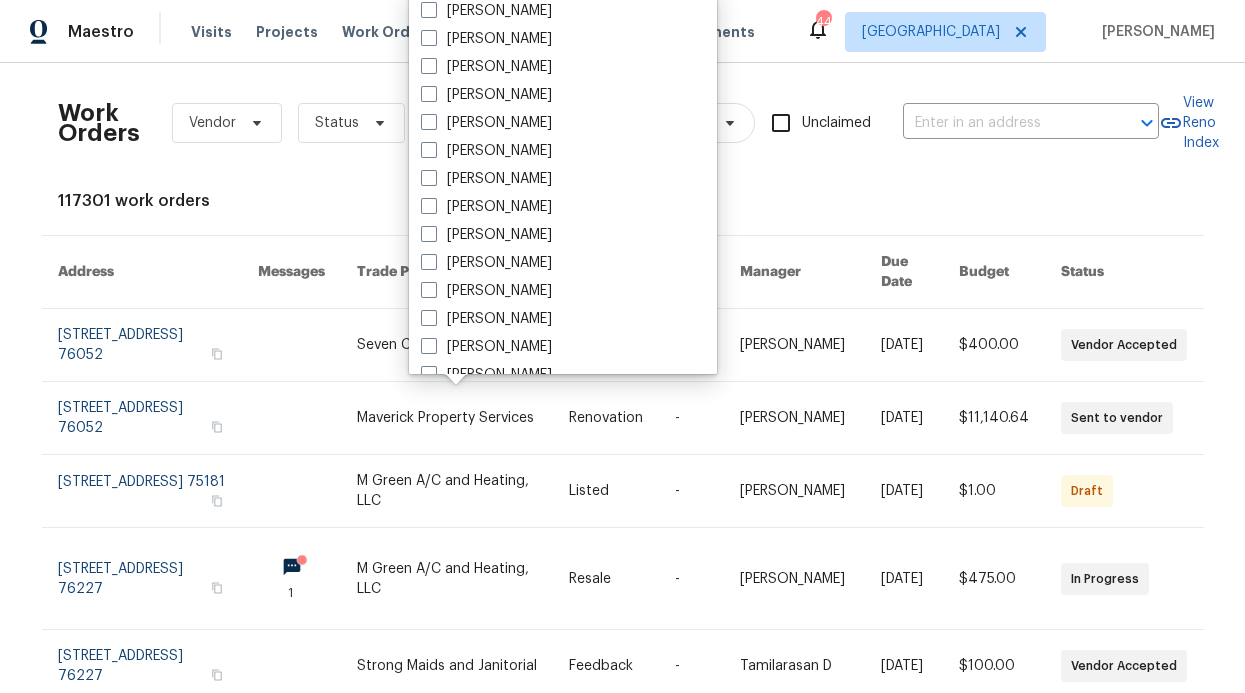 scroll, scrollTop: 1116, scrollLeft: 0, axis: vertical 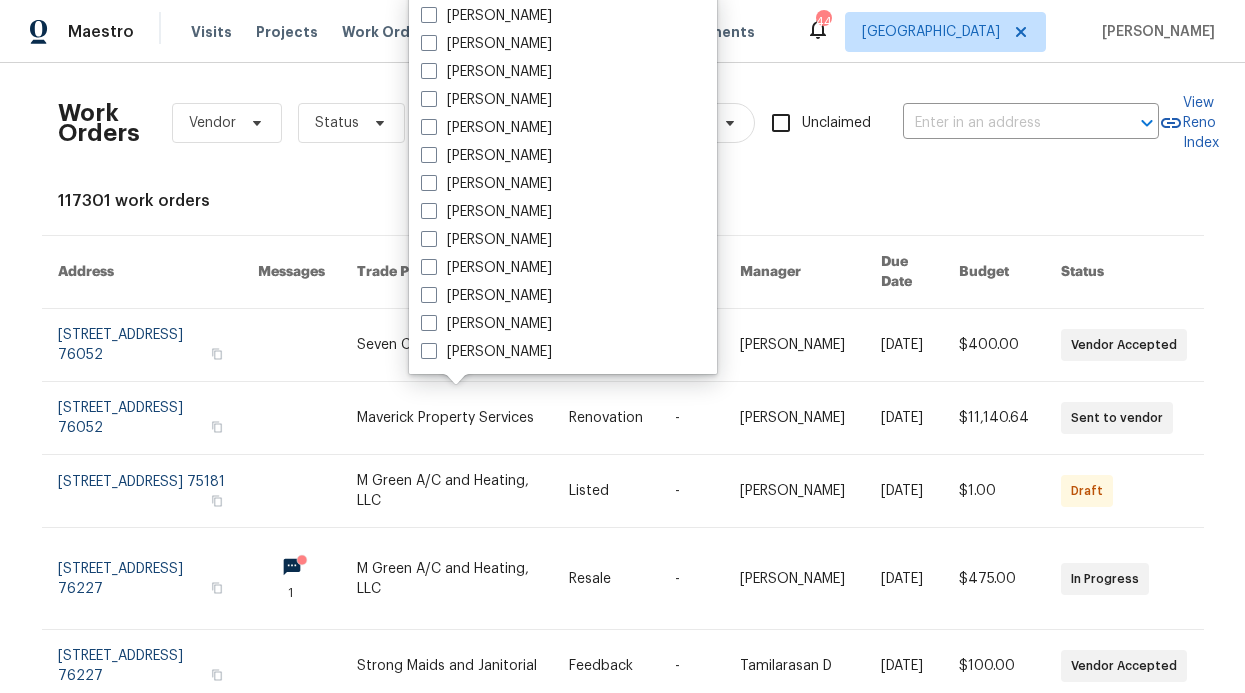 click on "[PERSON_NAME]" at bounding box center (486, 72) 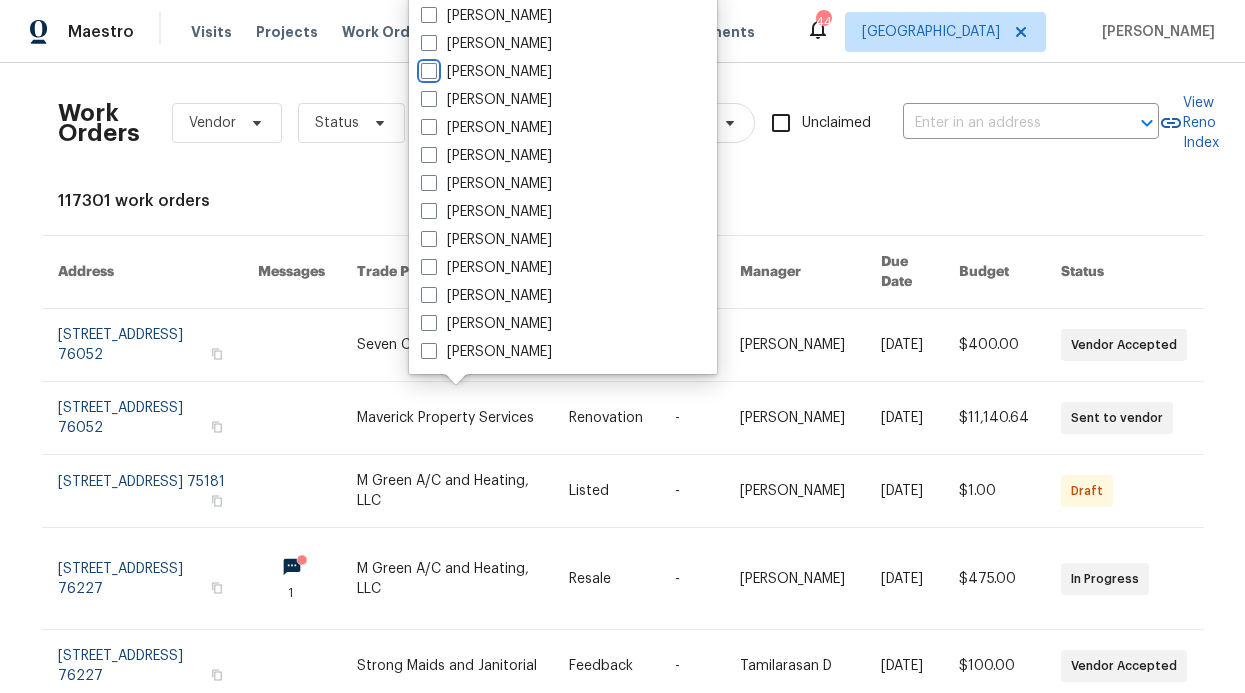 click on "[PERSON_NAME]" at bounding box center (427, 68) 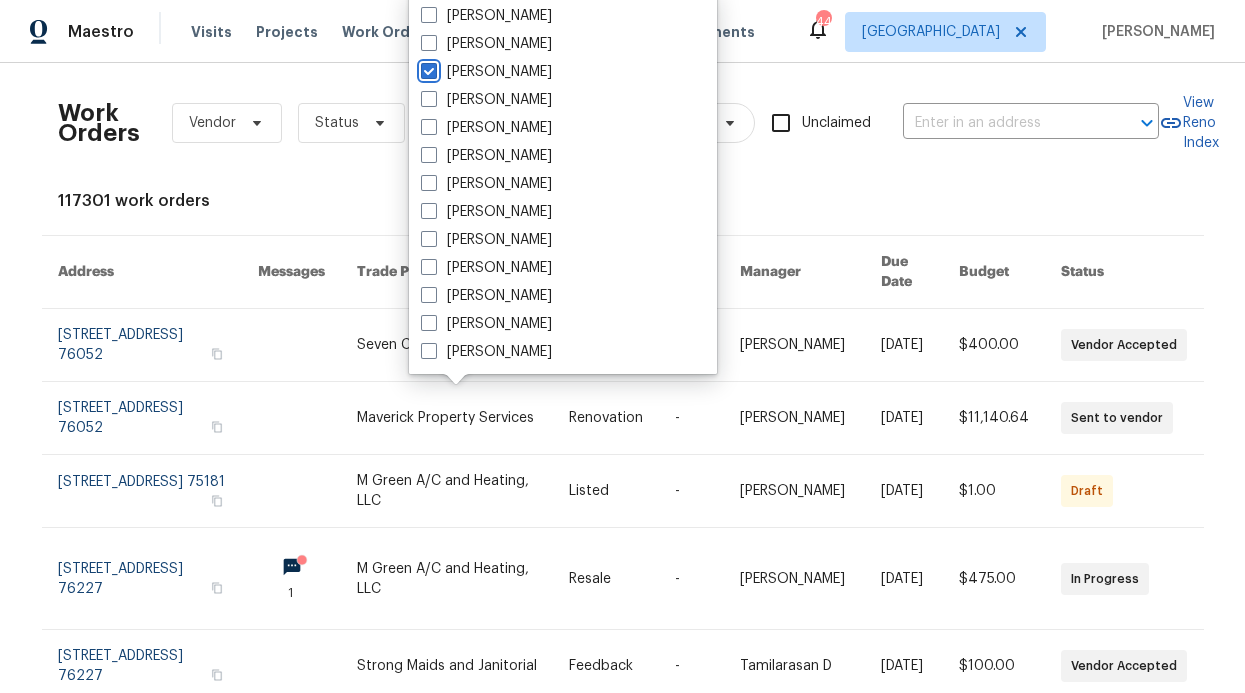 checkbox on "true" 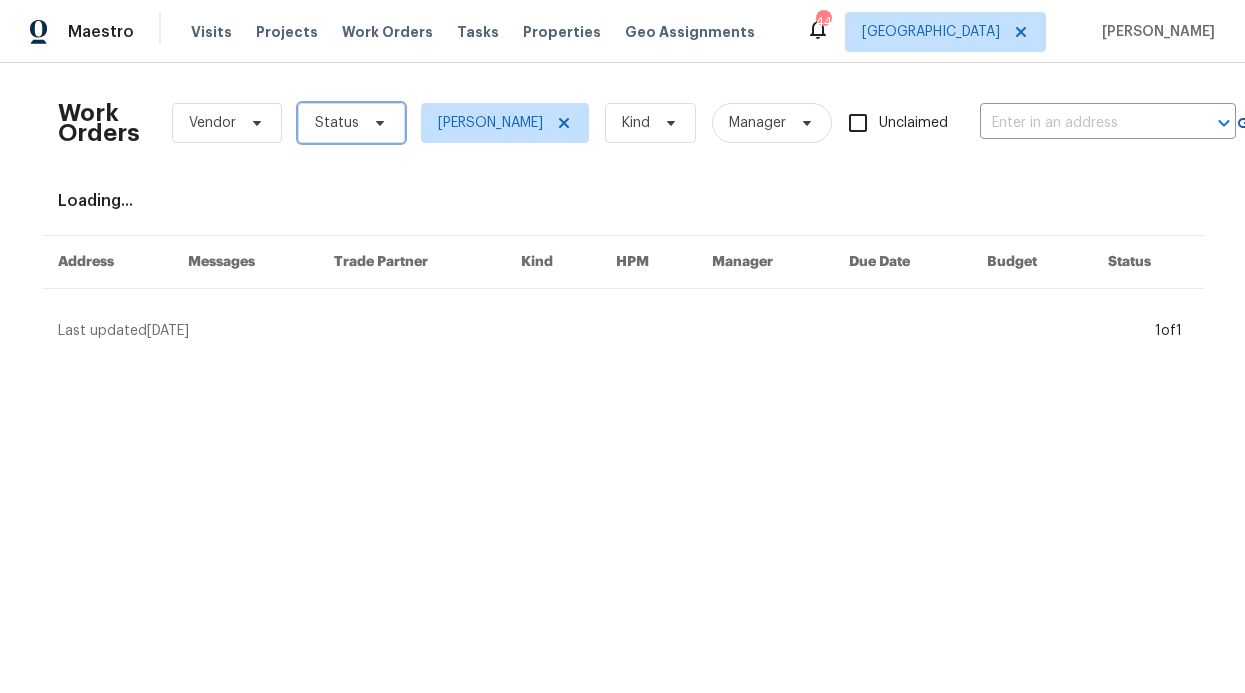 click on "Status" at bounding box center [351, 123] 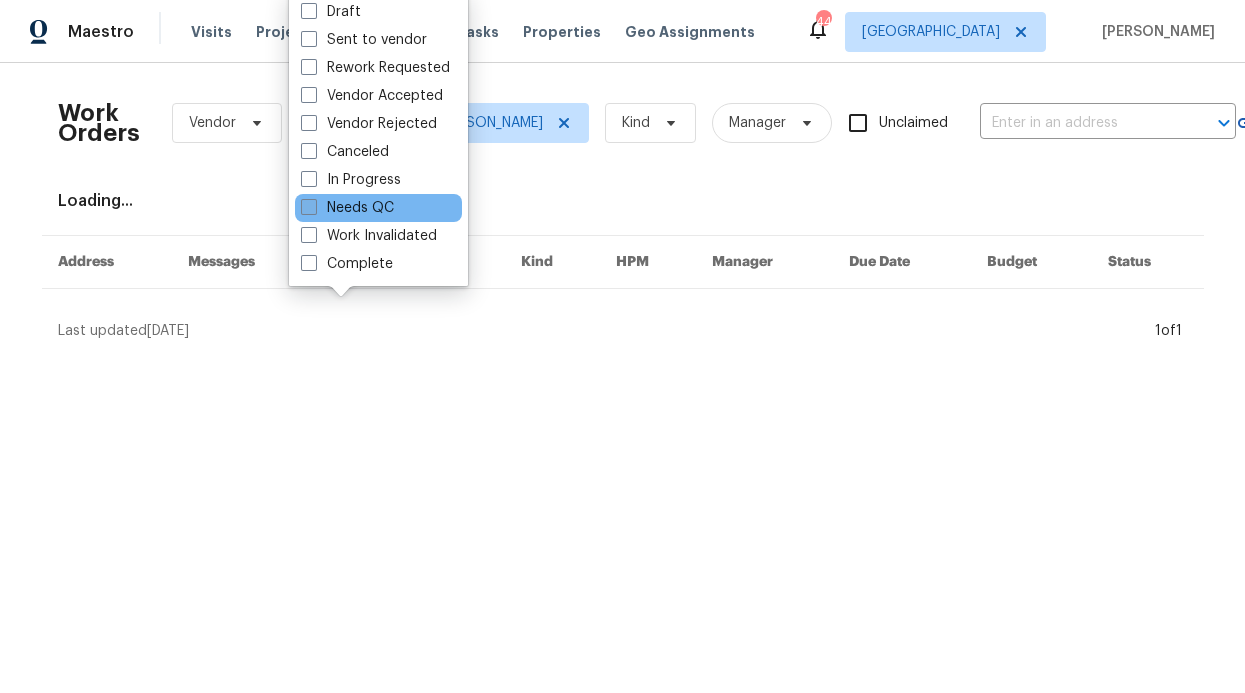 click on "Needs QC" at bounding box center [347, 208] 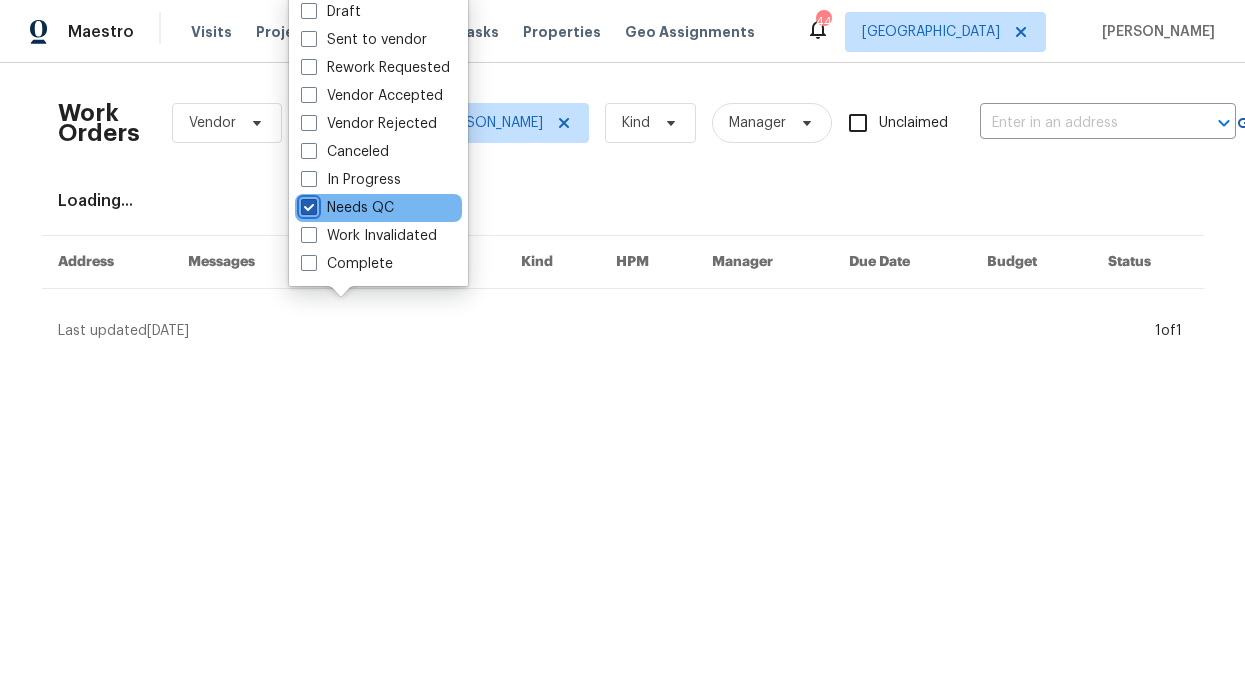 checkbox on "true" 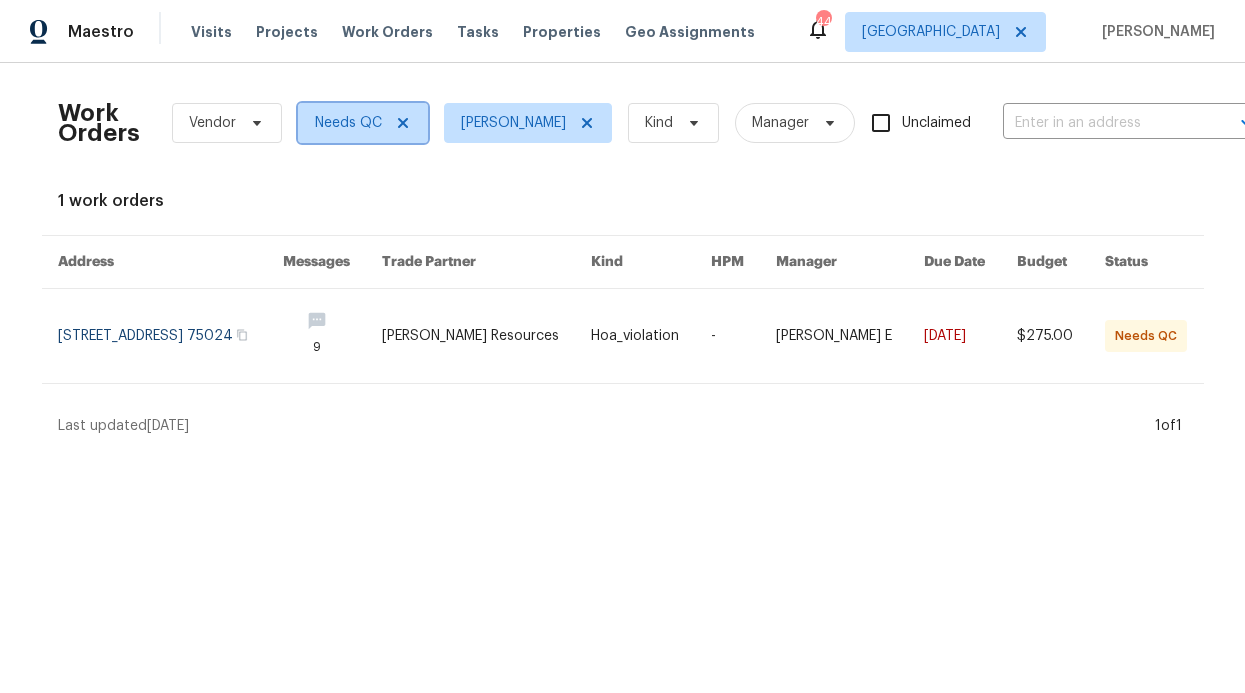 click 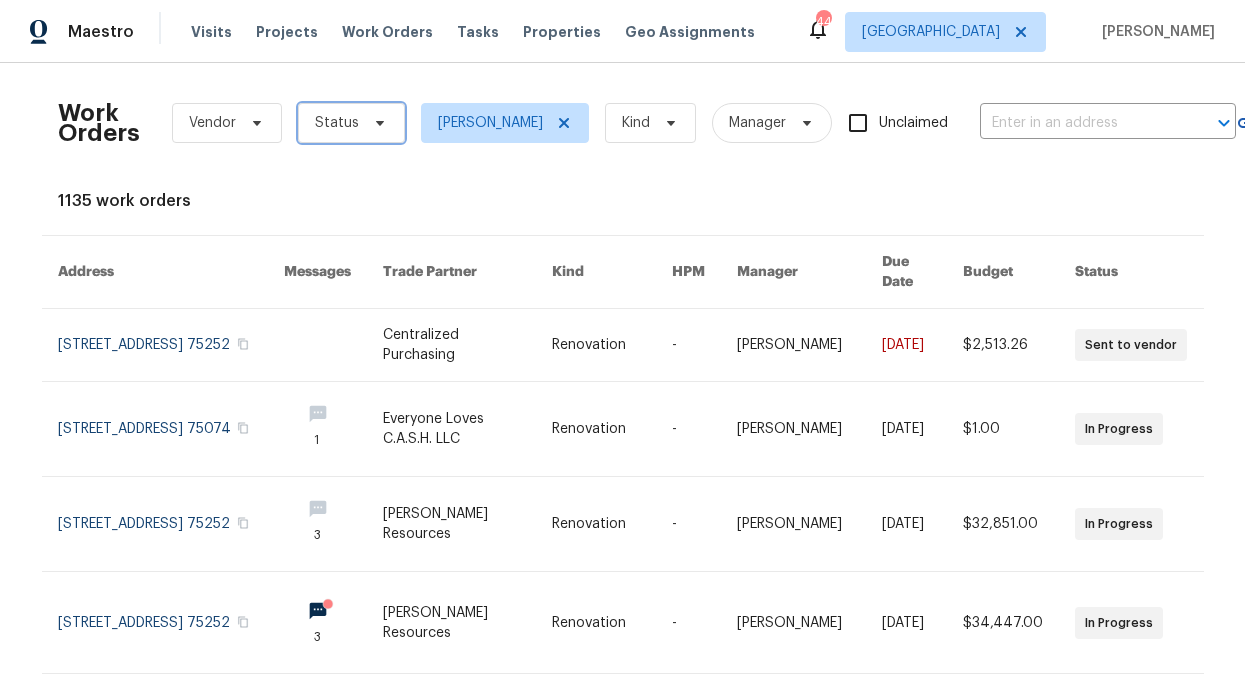 click on "Status" at bounding box center [351, 123] 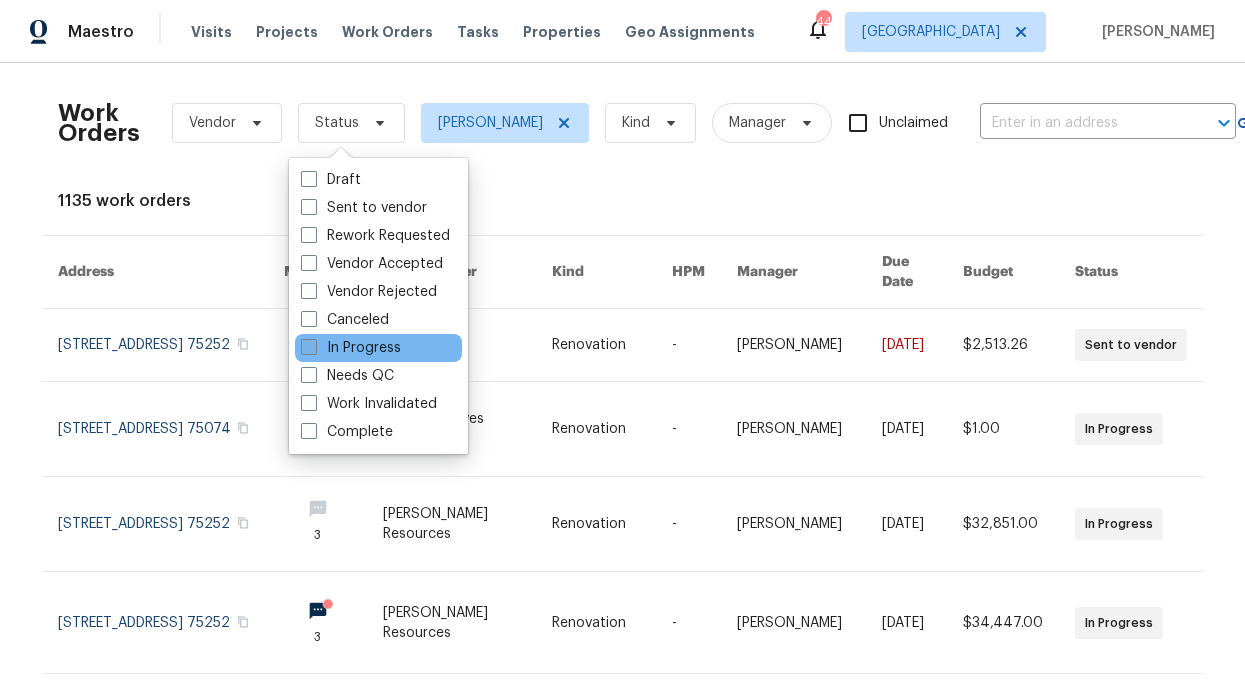 click on "In Progress" at bounding box center [351, 348] 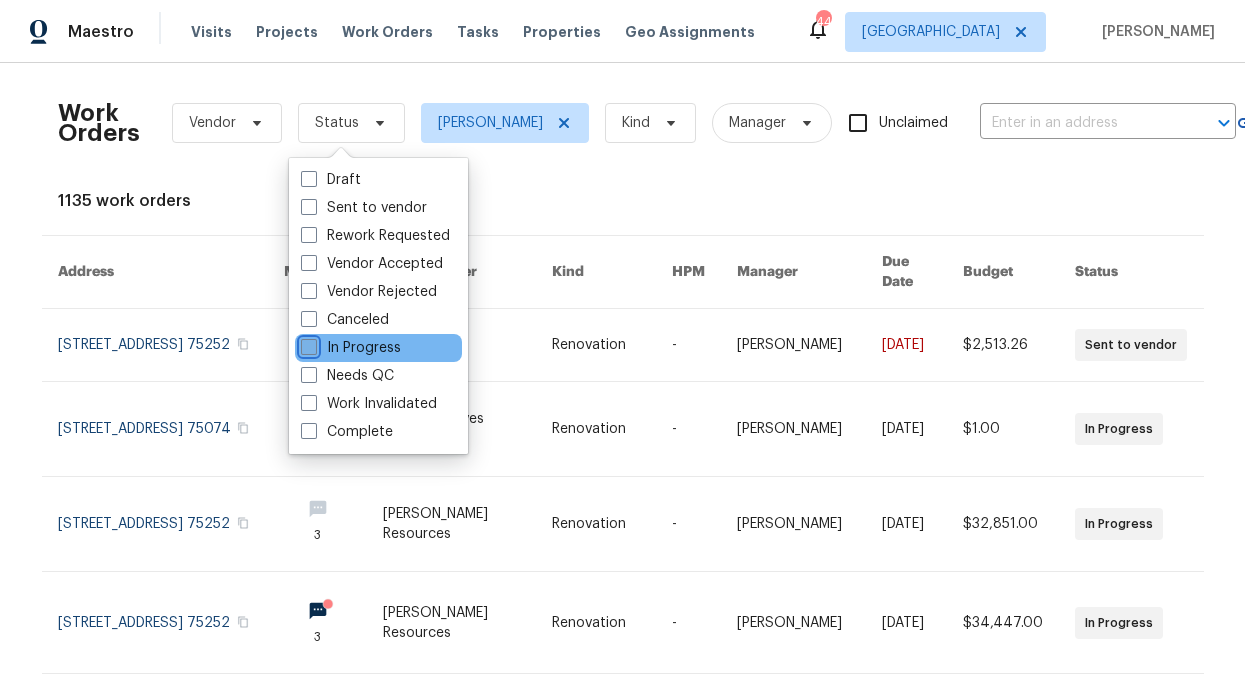 click on "In Progress" at bounding box center [307, 344] 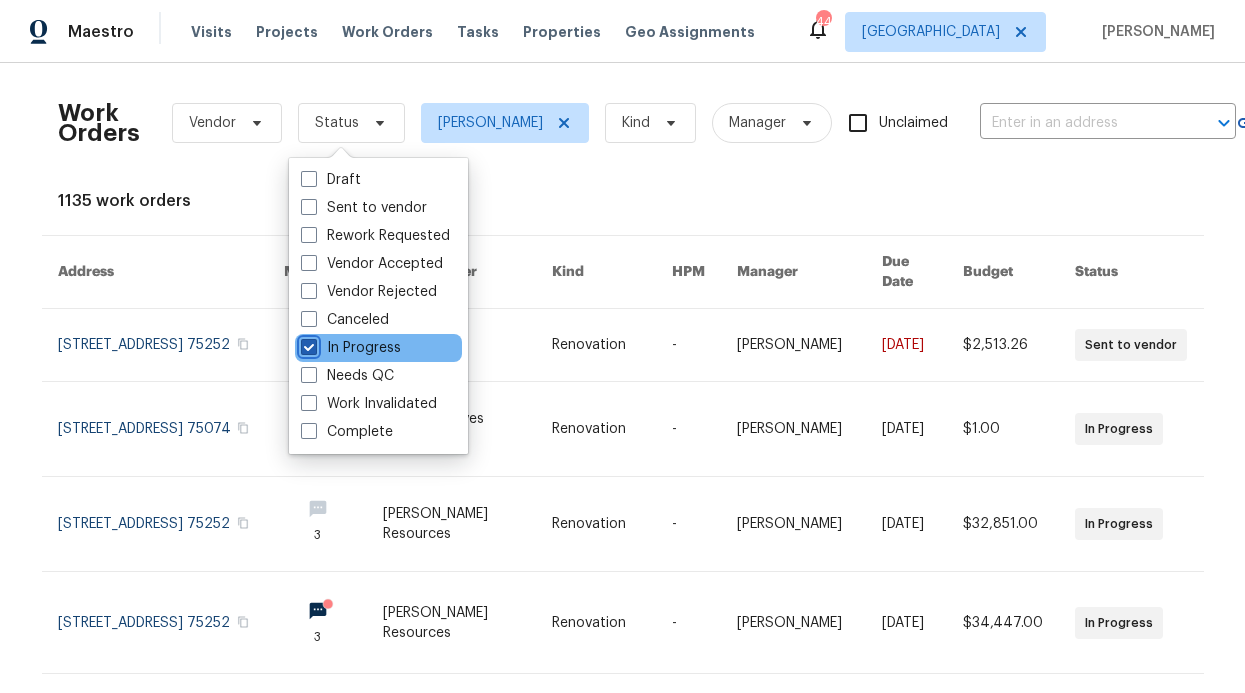 checkbox on "true" 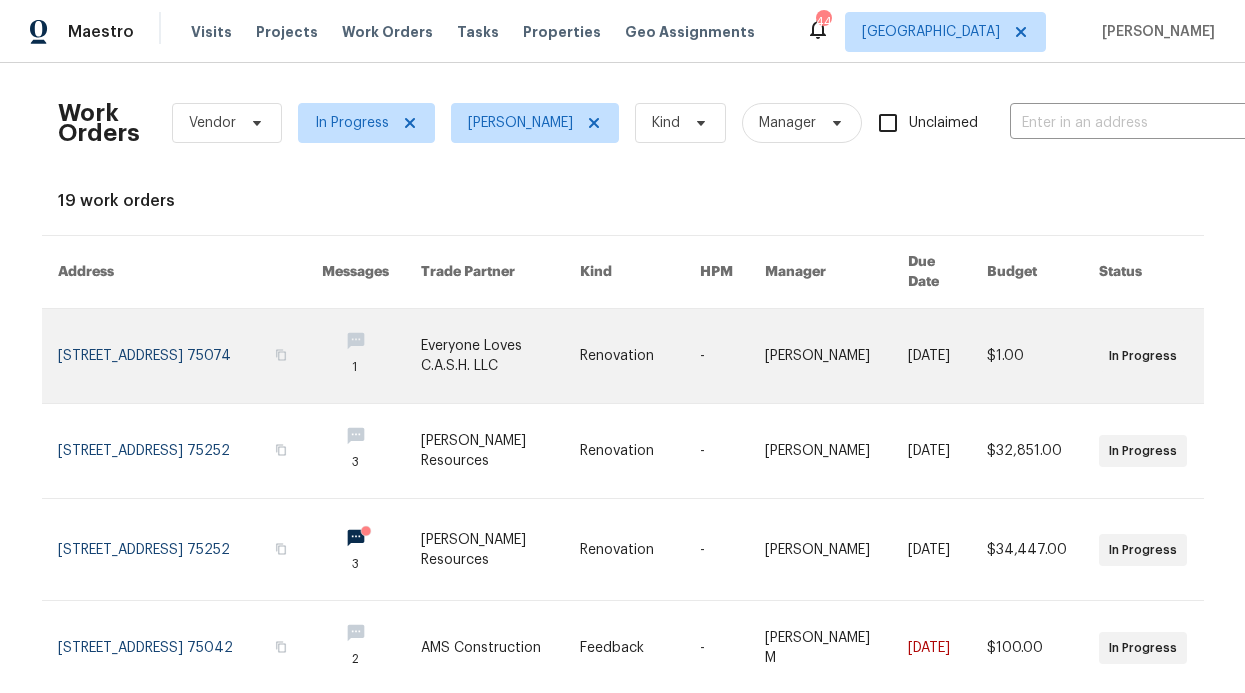 click at bounding box center [371, 356] 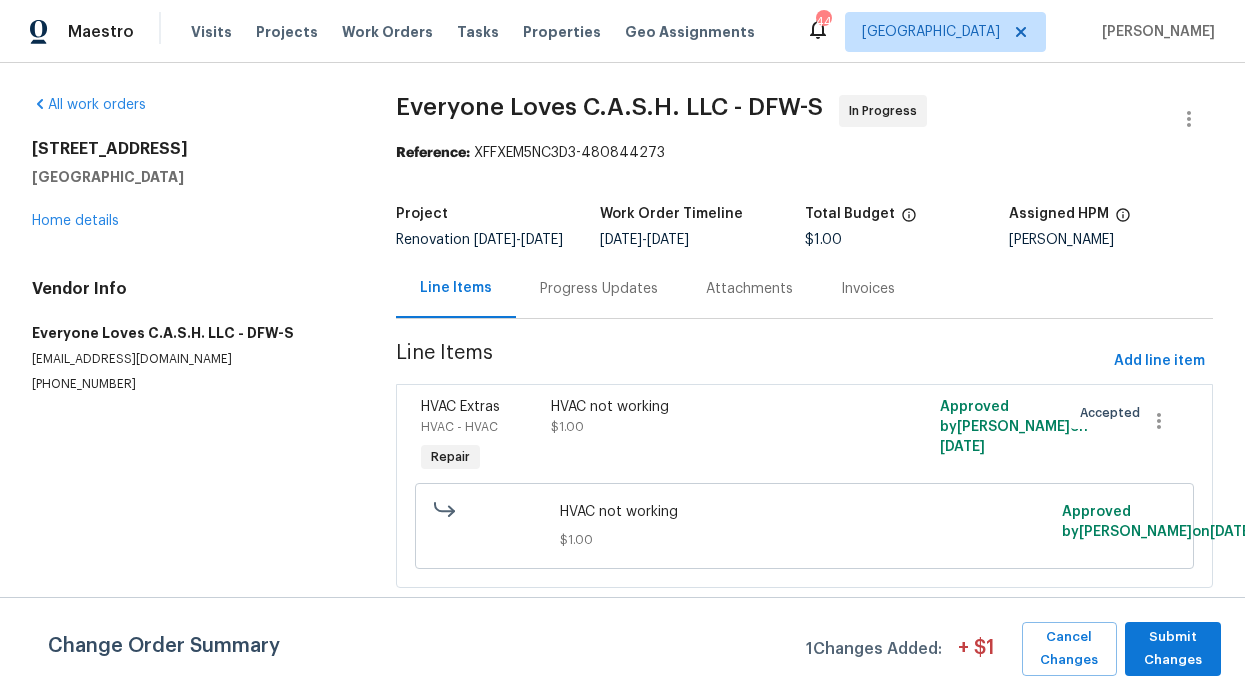 click on "Progress Updates" at bounding box center [599, 289] 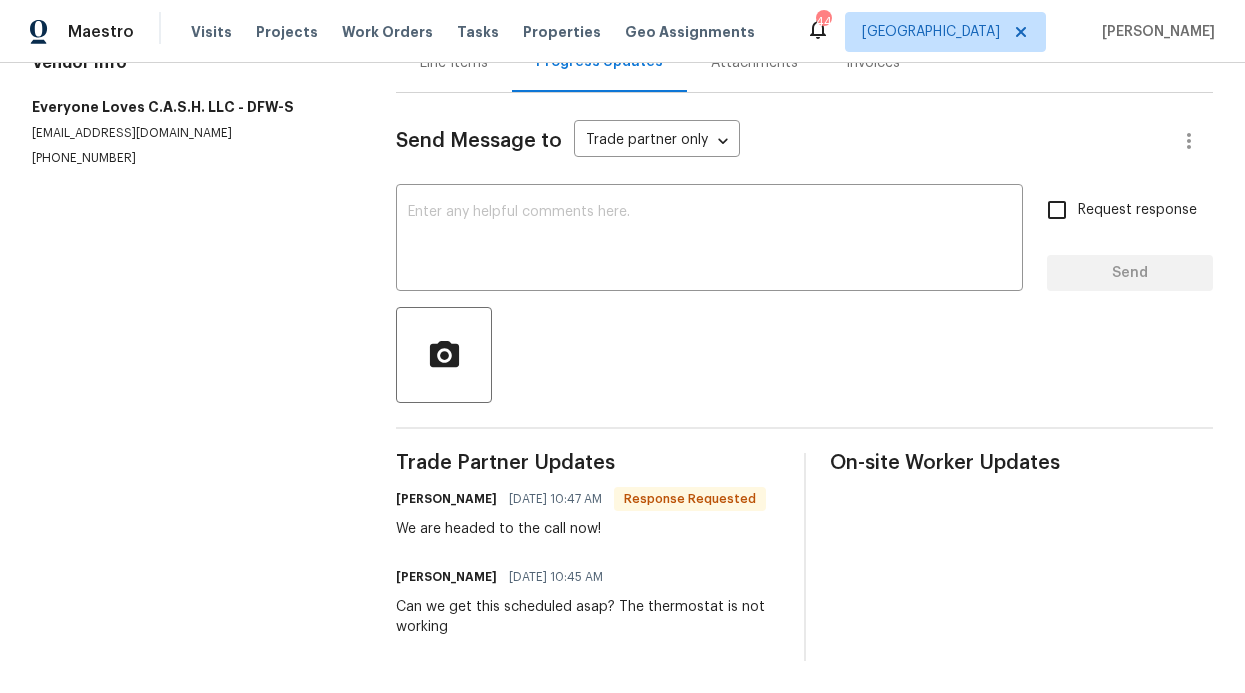 scroll, scrollTop: 255, scrollLeft: 0, axis: vertical 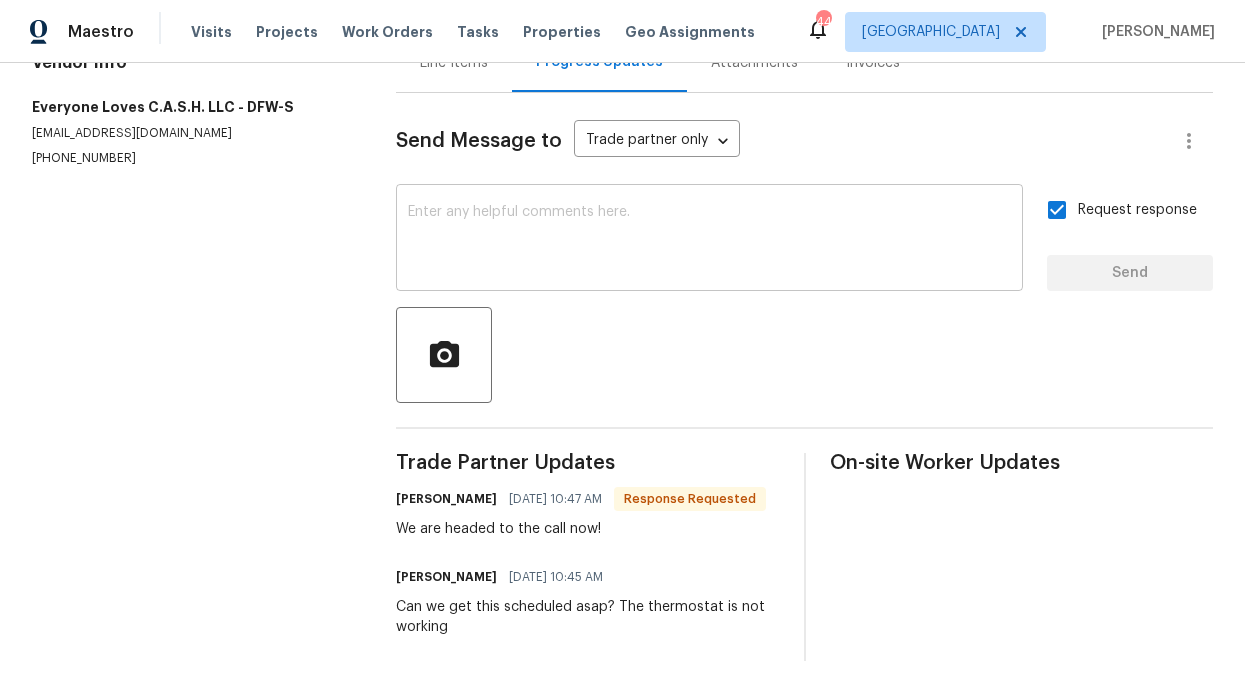 click on "x ​" at bounding box center [709, 240] 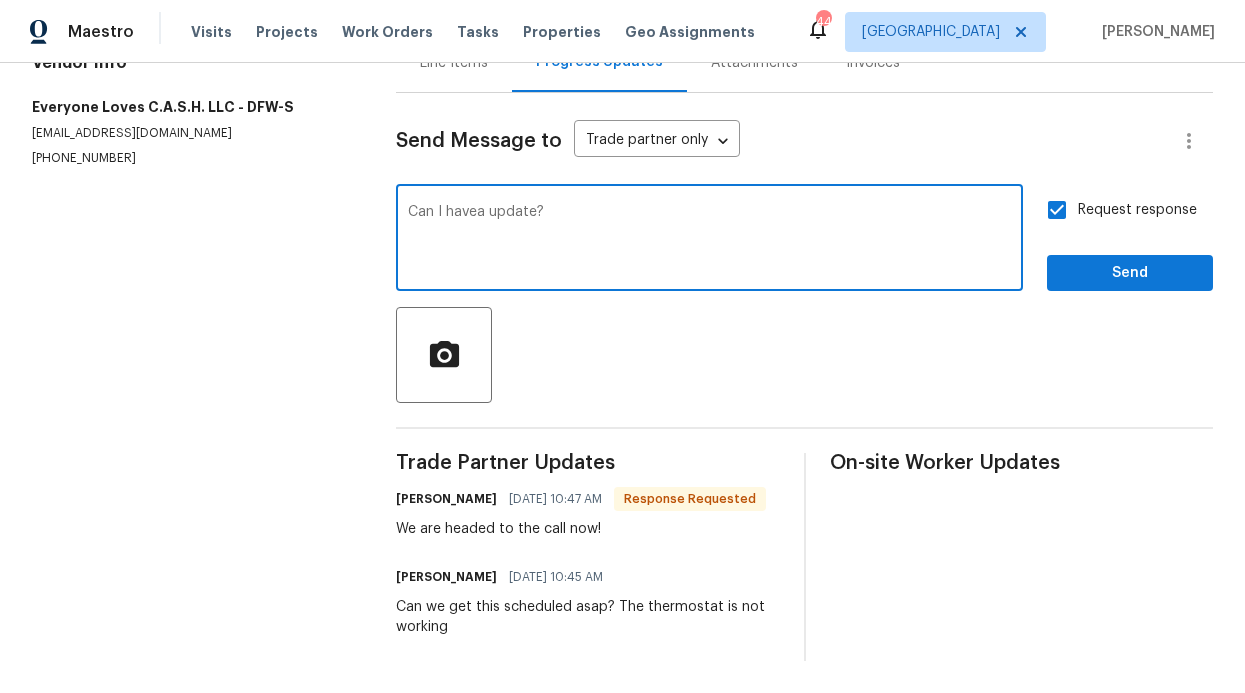 click on "Can I havea update?" at bounding box center (709, 240) 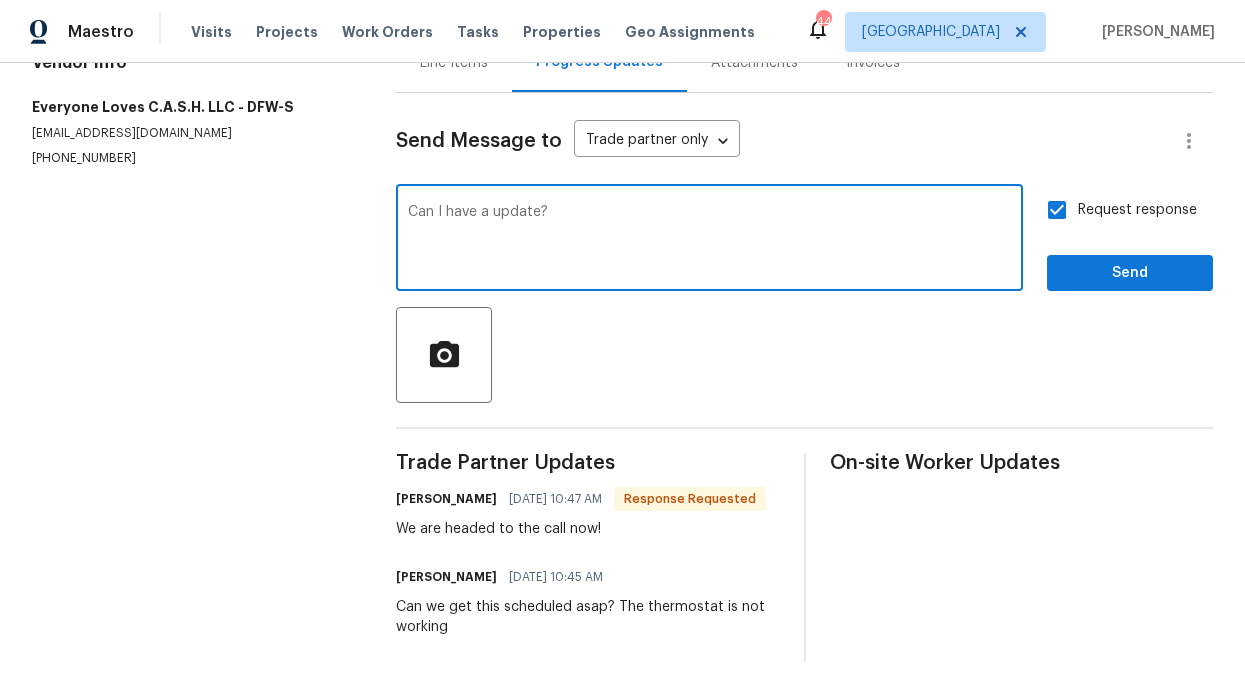 type on "Can I have a update?" 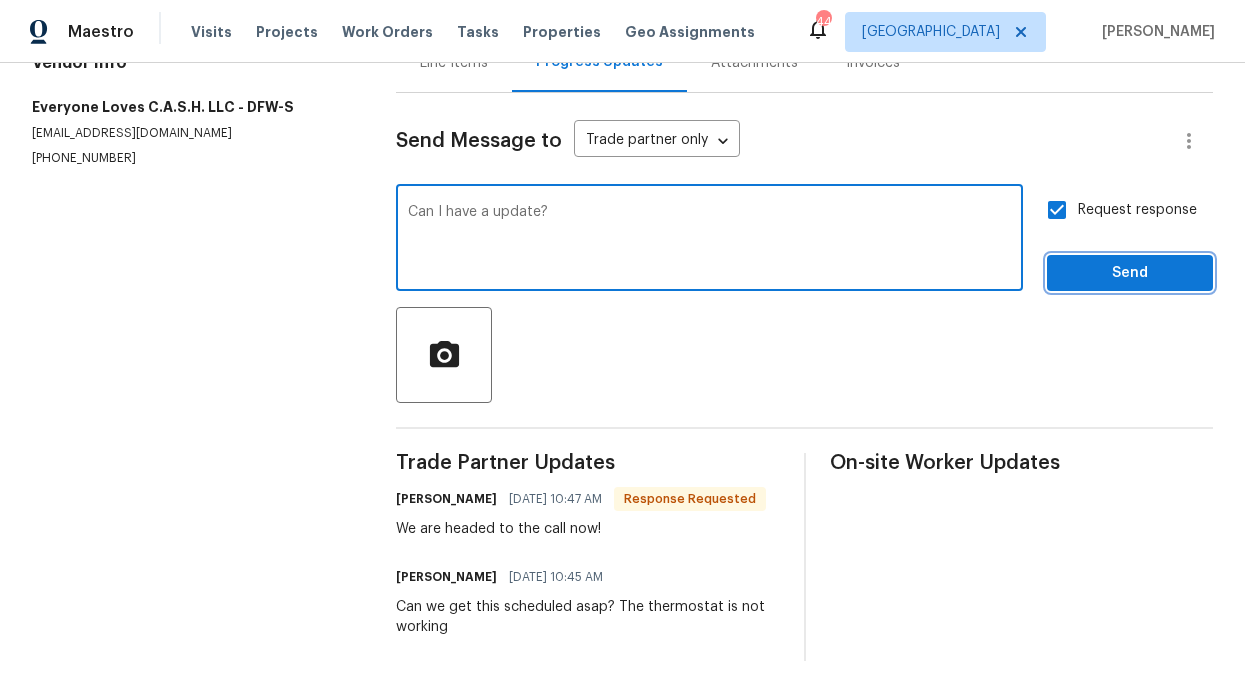 click on "Send" at bounding box center (1130, 273) 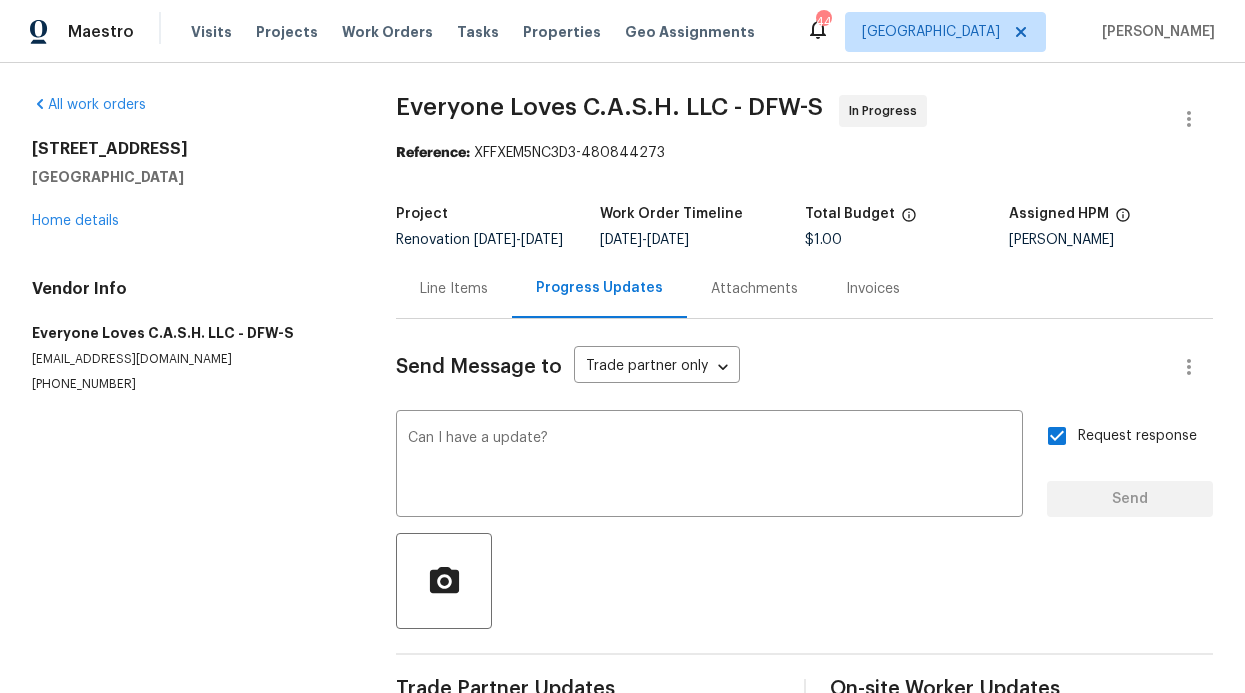 scroll, scrollTop: 0, scrollLeft: 0, axis: both 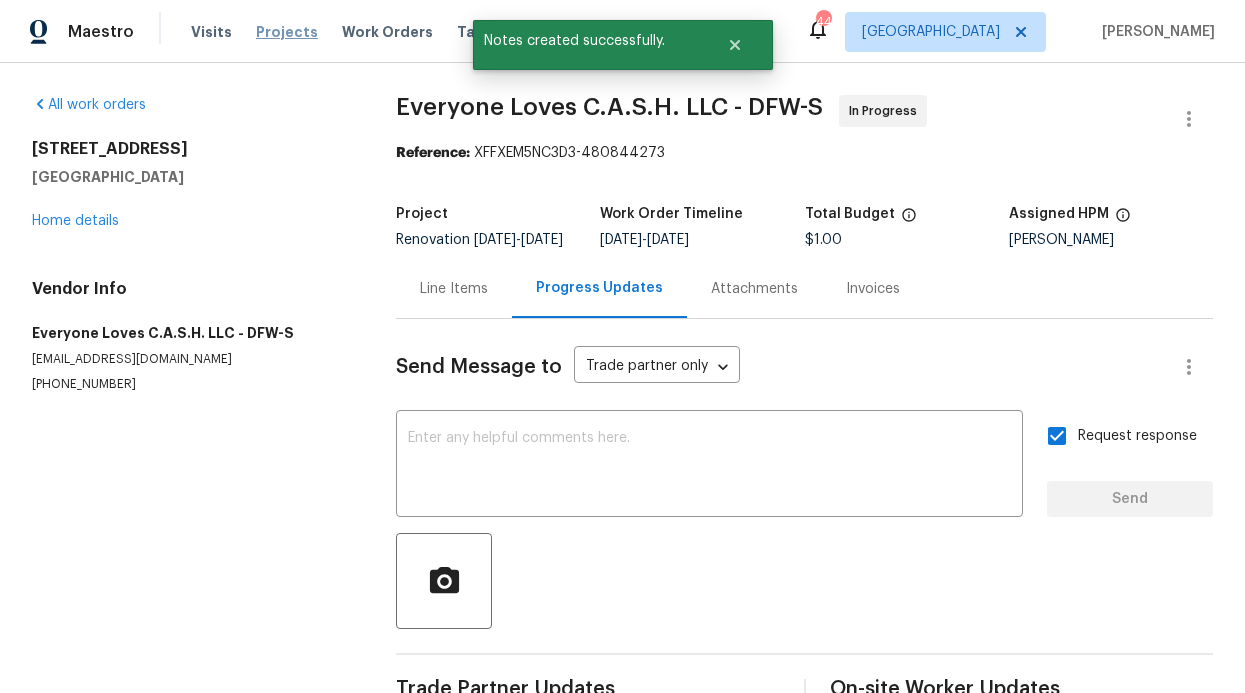 click on "Projects" at bounding box center (287, 32) 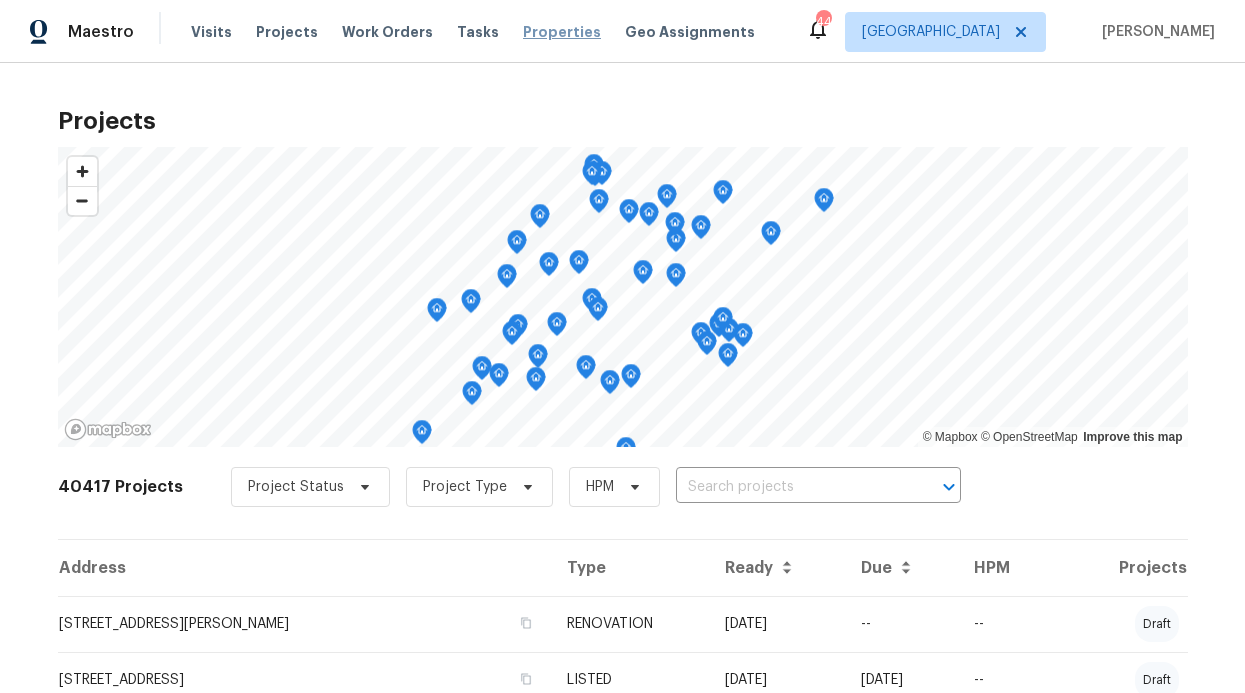 click on "Properties" at bounding box center (562, 32) 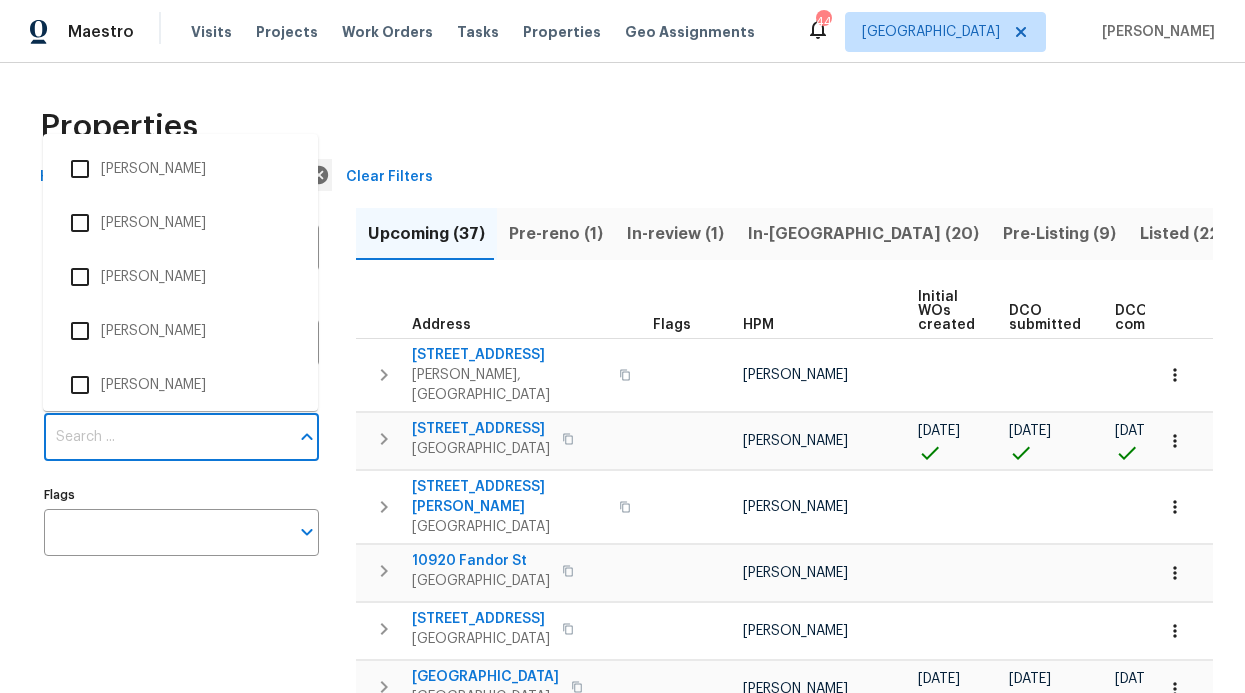 click on "Individuals" at bounding box center (166, 437) 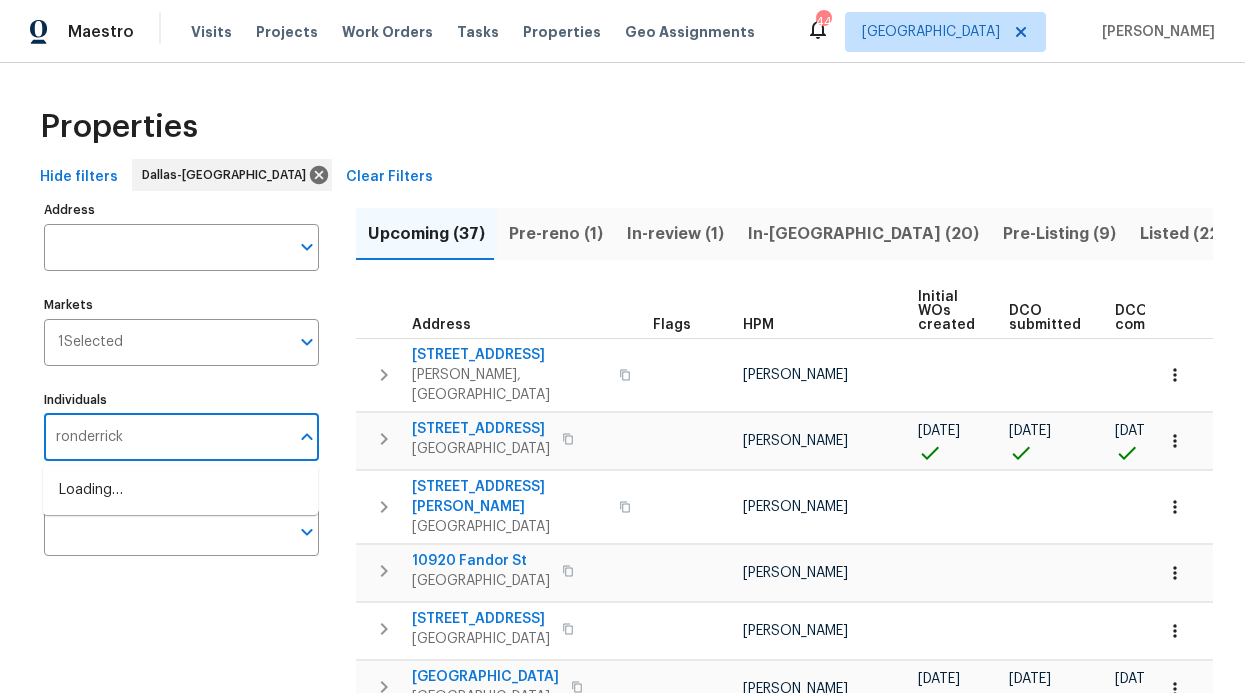 type on "ronderrick" 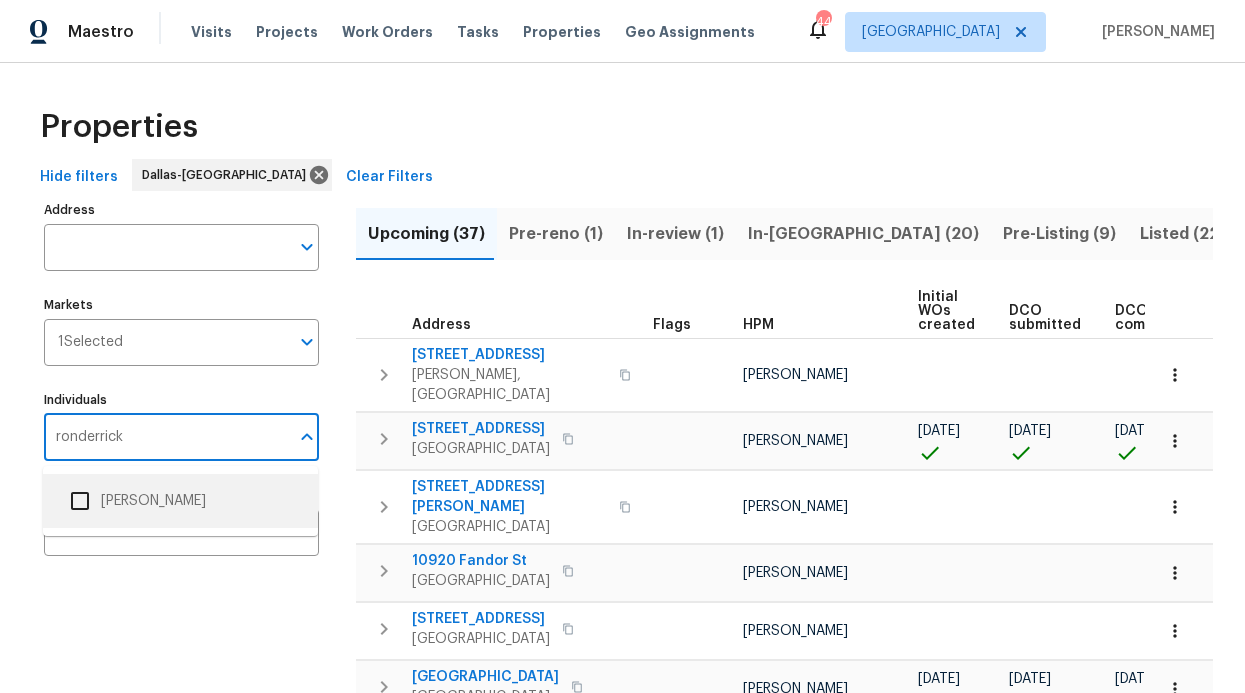 click on "[PERSON_NAME]" at bounding box center (180, 501) 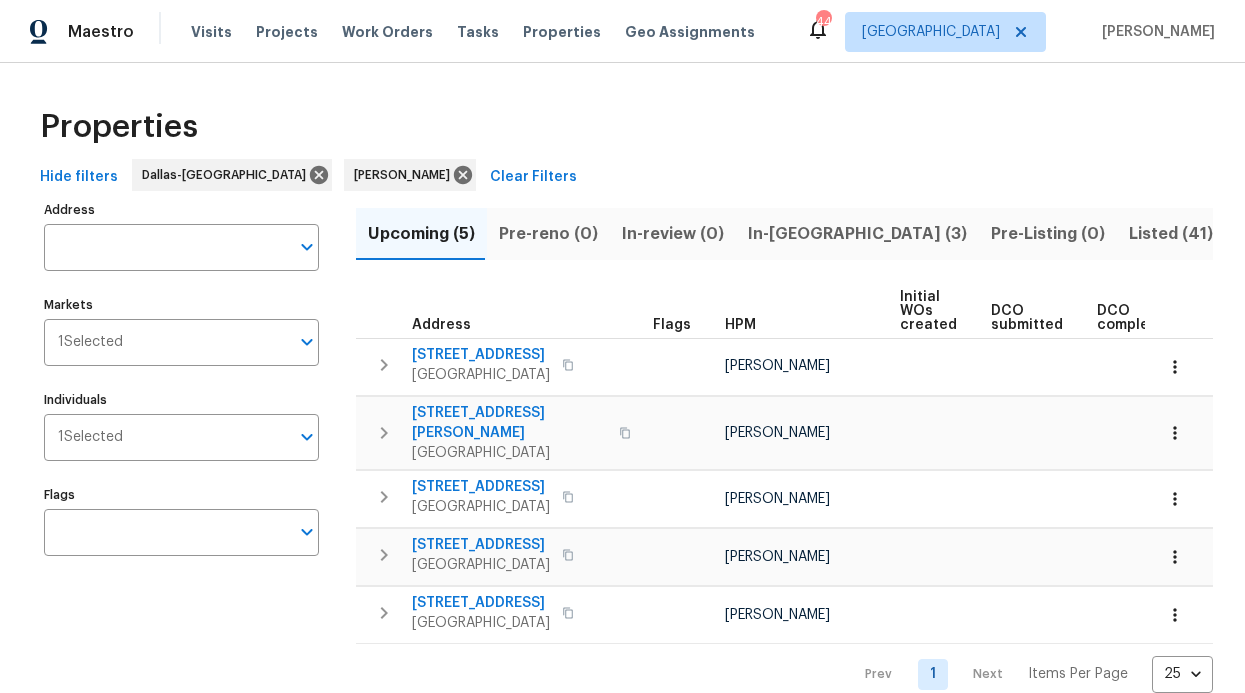 click on "In-reno (3)" at bounding box center (857, 234) 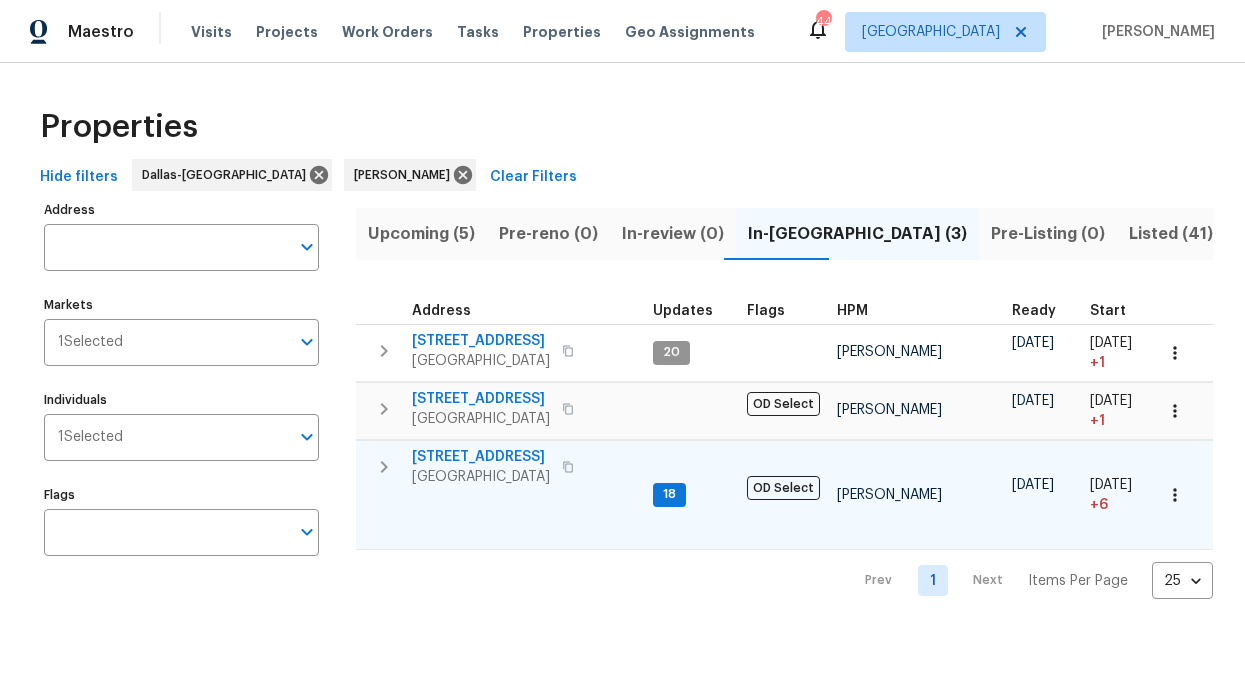 click on "6211 Crested Butte Dr Dallas, TX 75252" at bounding box center (500, 467) 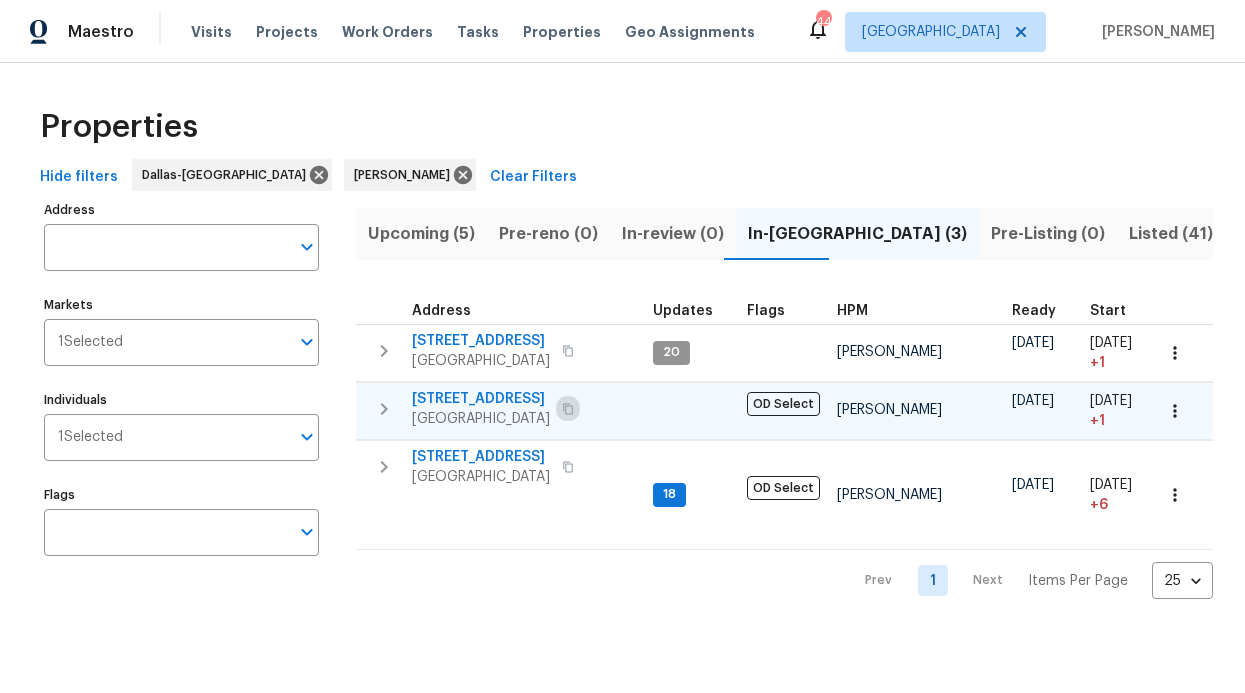 click 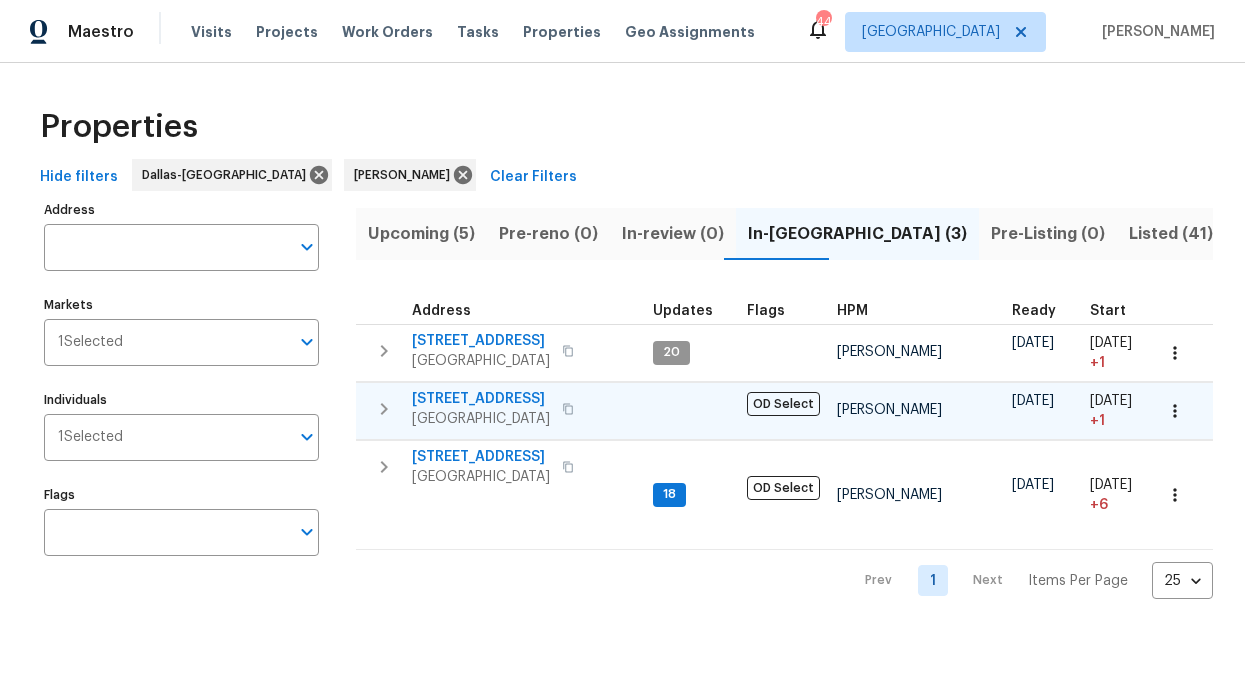 click on "2813 E 15th St" at bounding box center [481, 399] 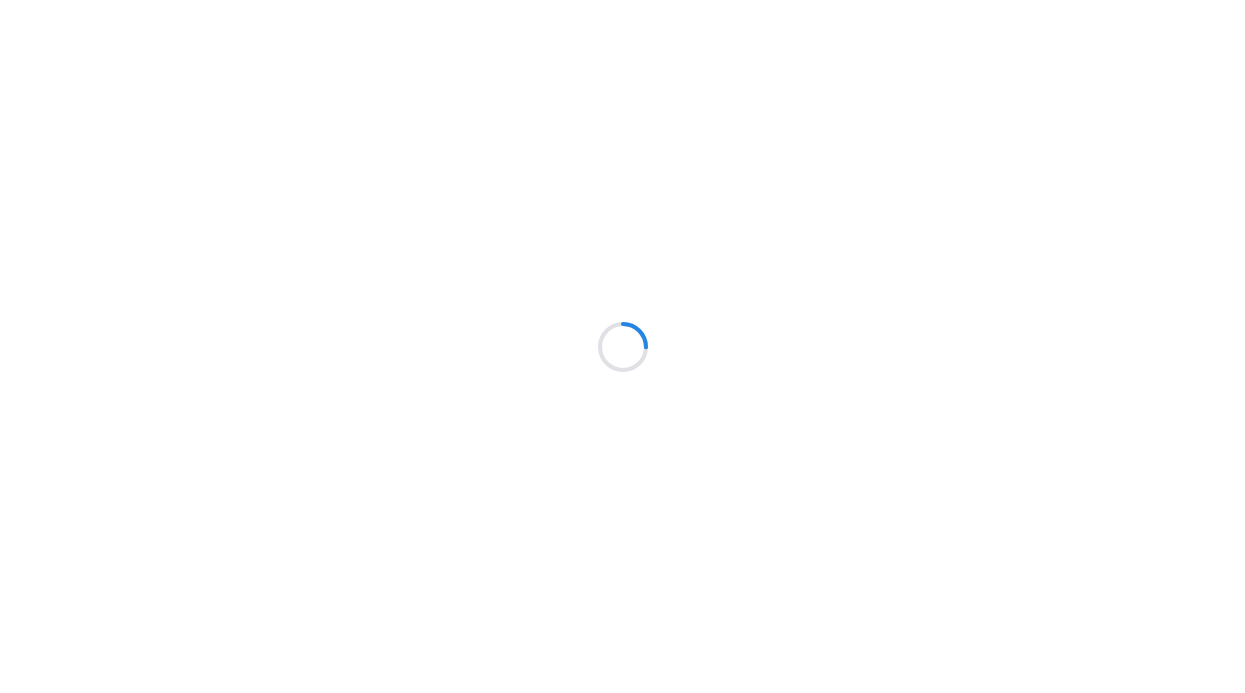 scroll, scrollTop: 0, scrollLeft: 0, axis: both 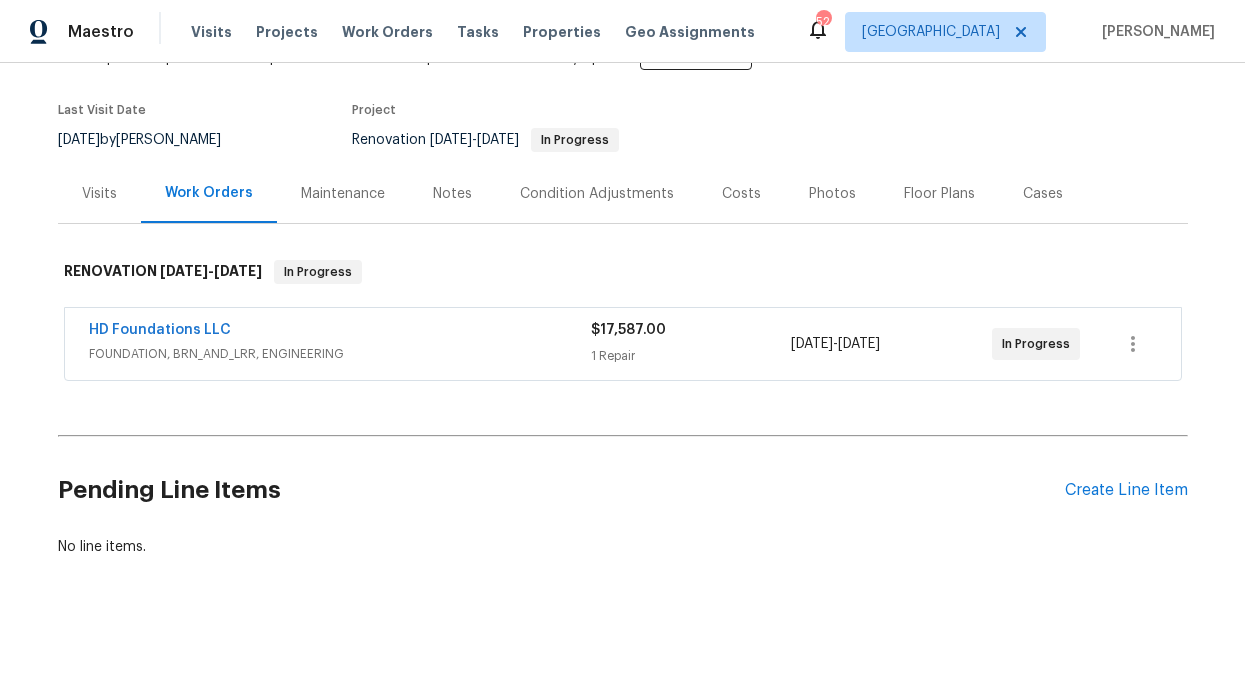 click on "Notes" at bounding box center [452, 193] 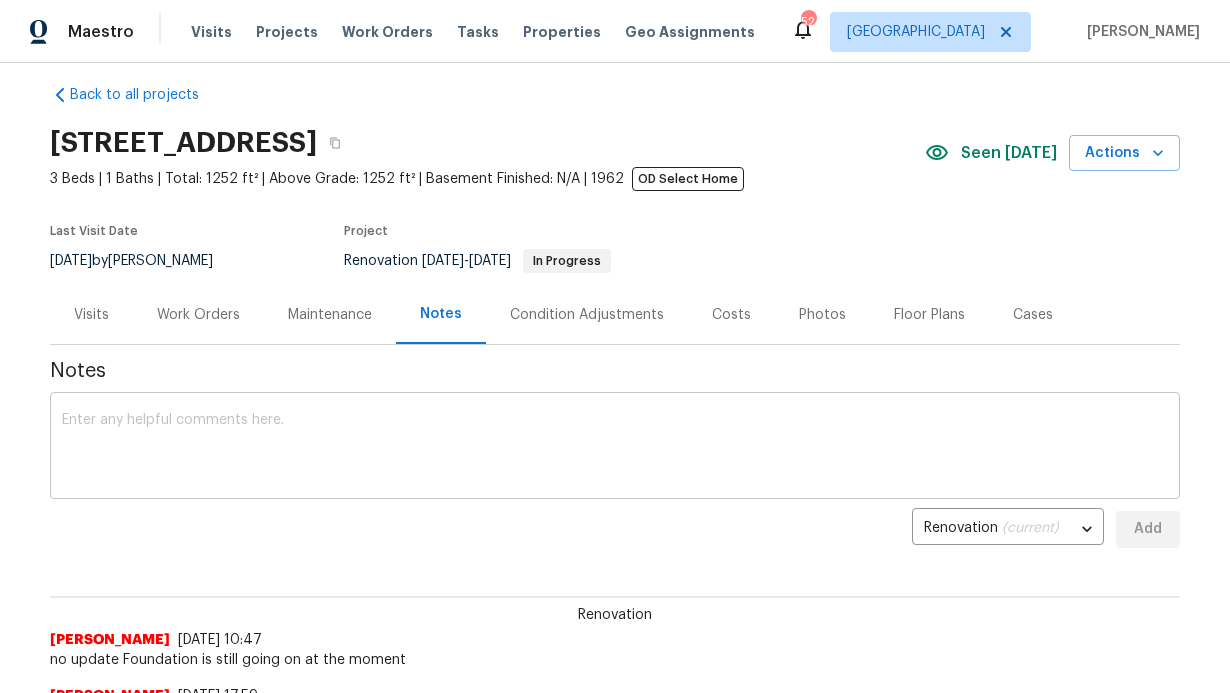 scroll, scrollTop: 111, scrollLeft: 0, axis: vertical 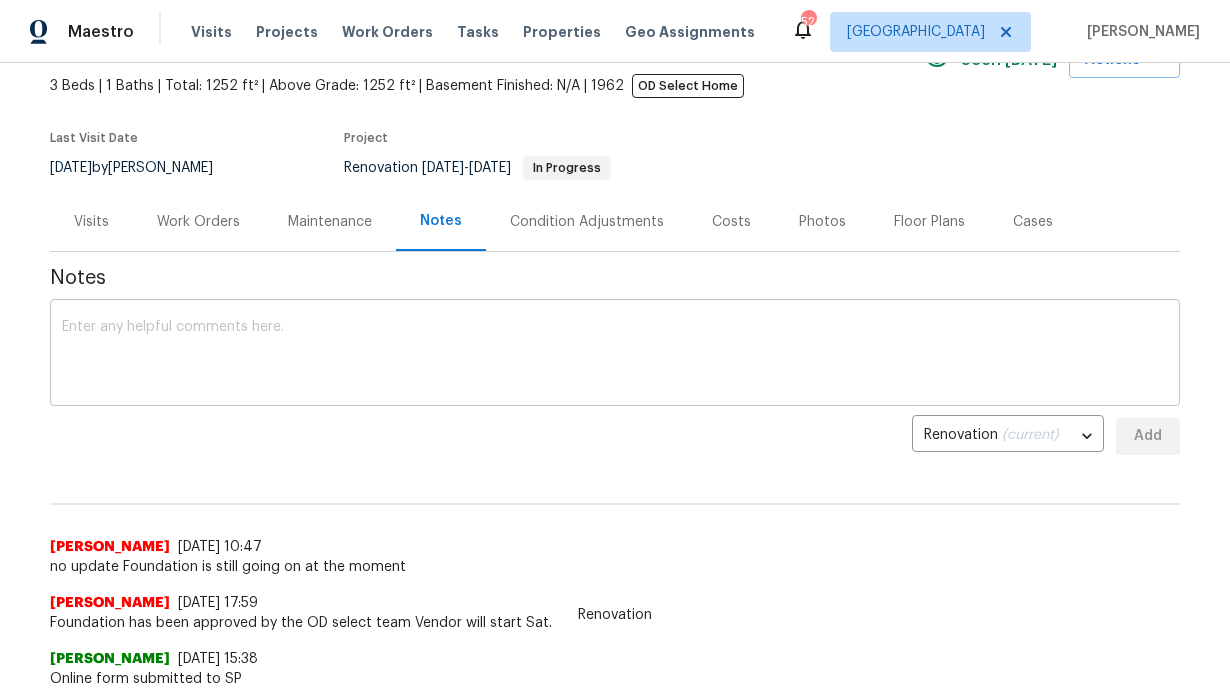 click at bounding box center [615, 355] 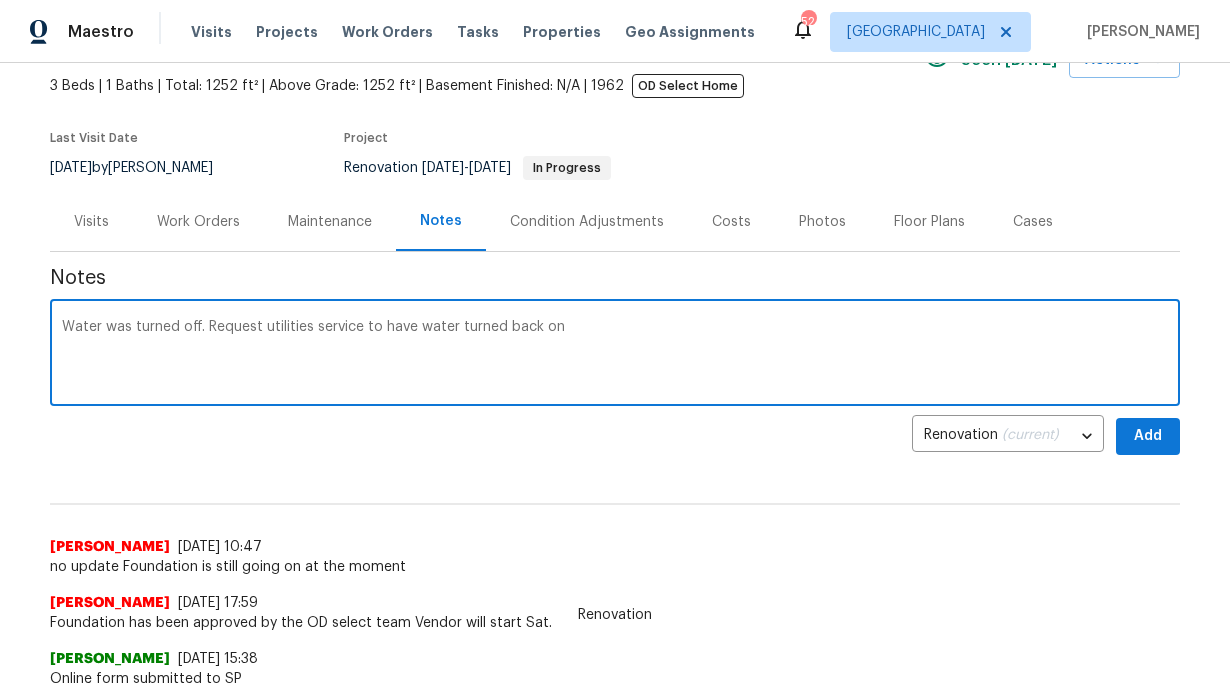 click on "Water was turned off. Request utilities service to have water turned back on" at bounding box center [615, 355] 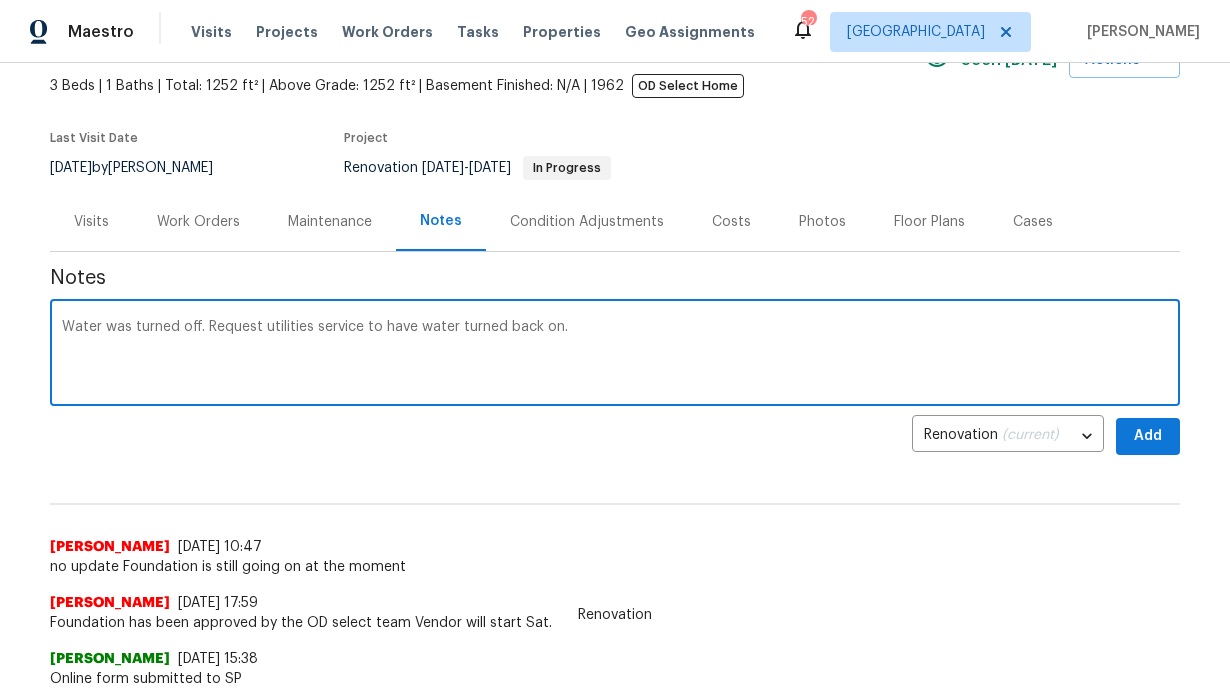 paste on "https://opendoor.atlassian.net/servicedesk/customer/portal/80/UTL-77023?created=true" 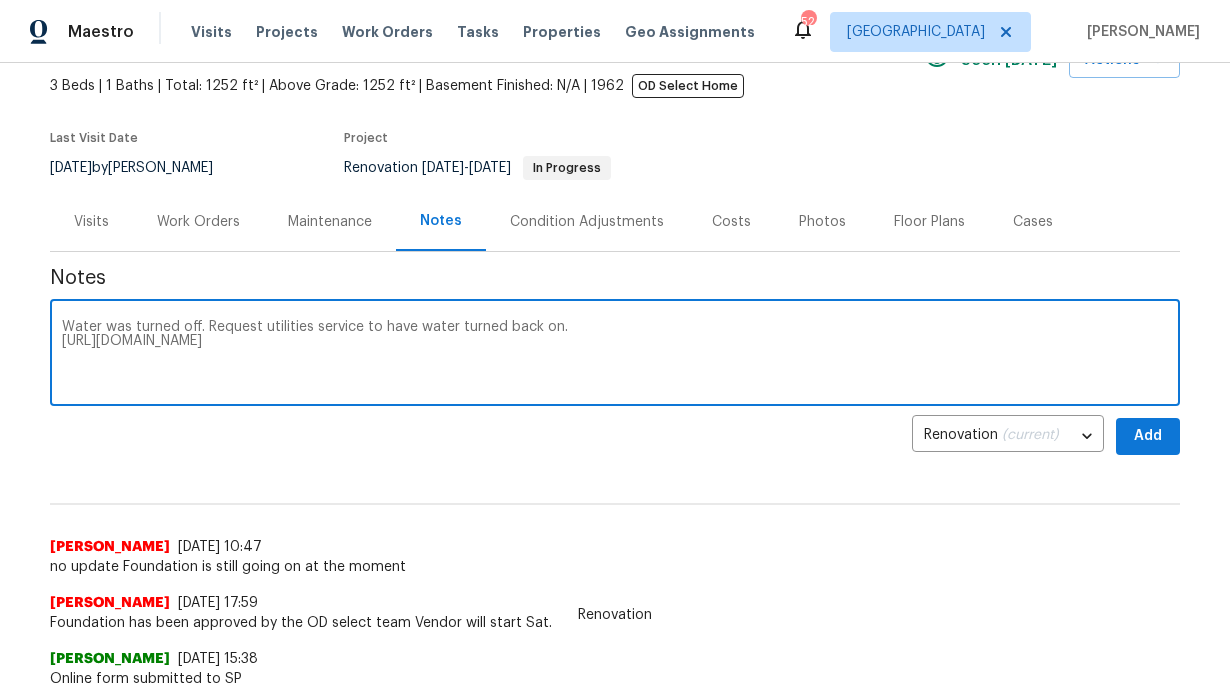type on "Water was turned off. Request utilities service to have water turned back on.
https://opendoor.atlassian.net/servicedesk/customer/portal/80/UTL-77023?created=true" 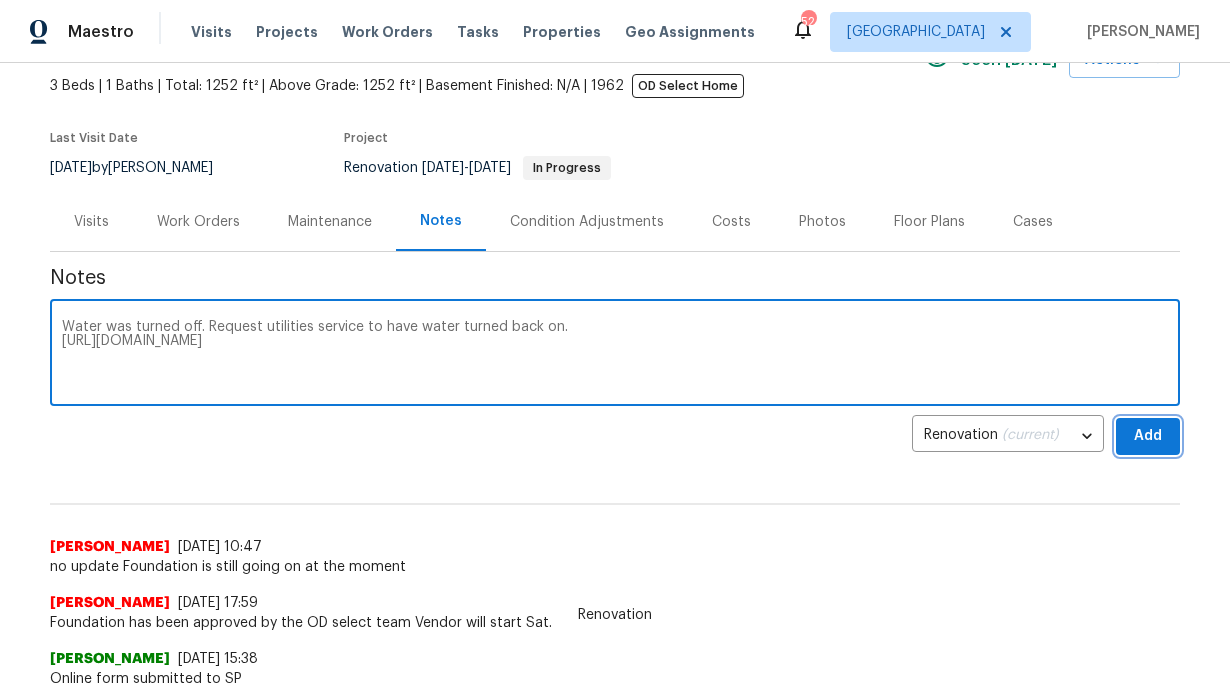 click on "Add" at bounding box center (1148, 436) 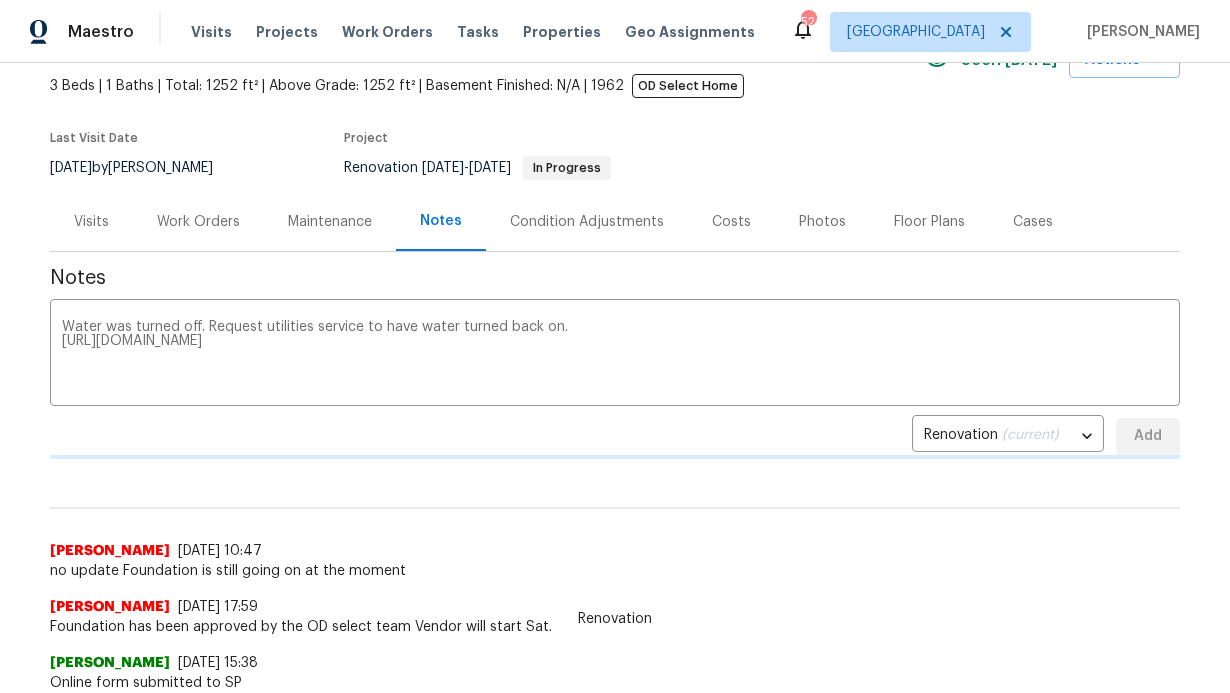 type 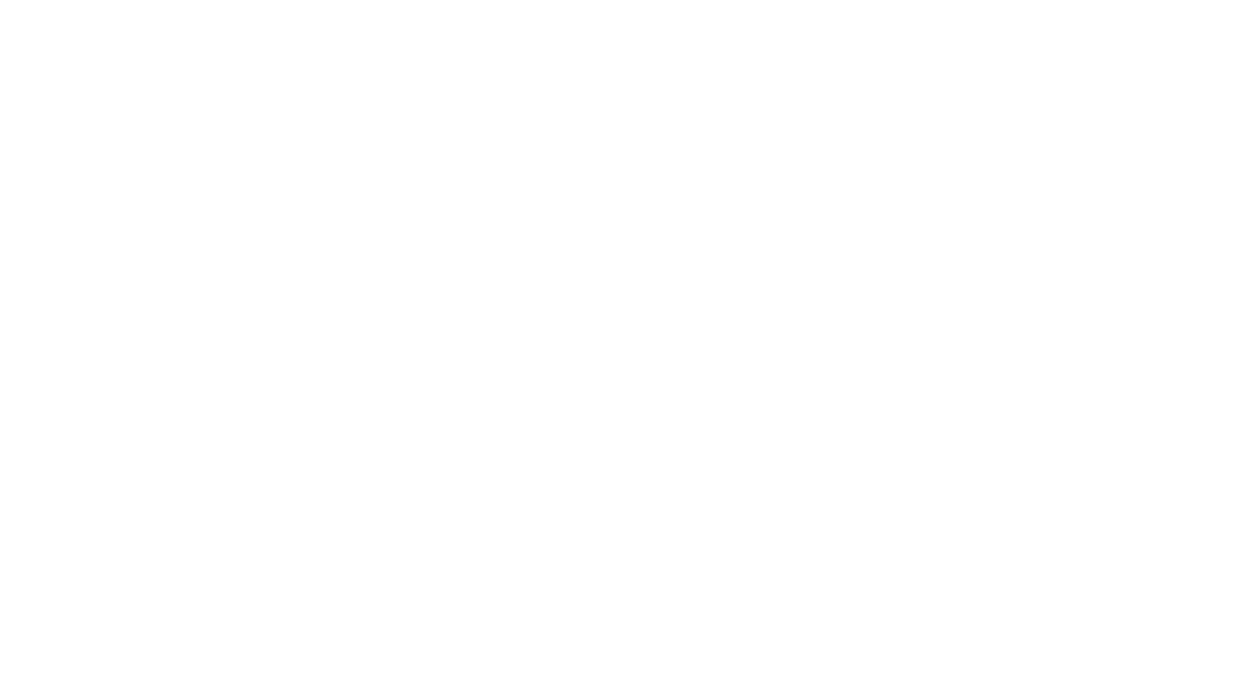 scroll, scrollTop: 0, scrollLeft: 0, axis: both 